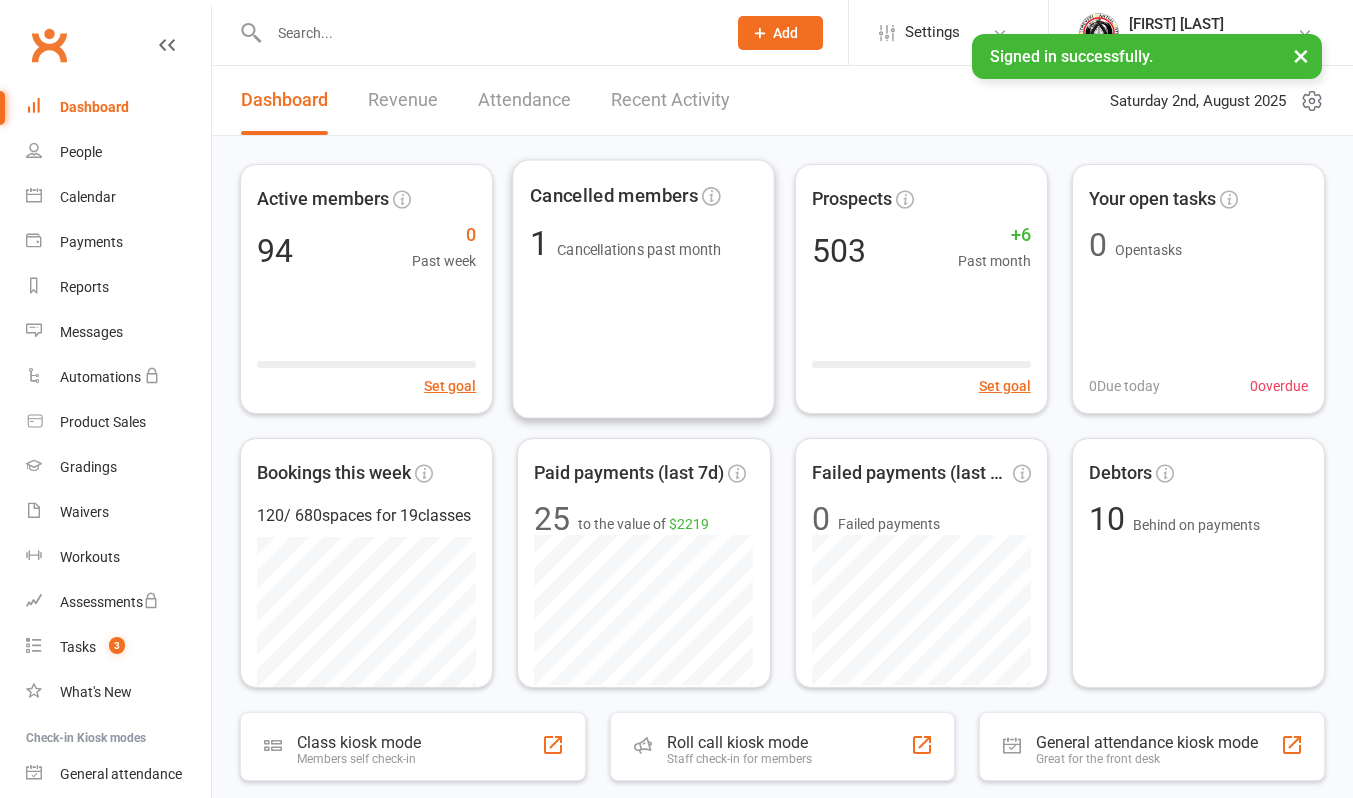 scroll, scrollTop: 0, scrollLeft: 0, axis: both 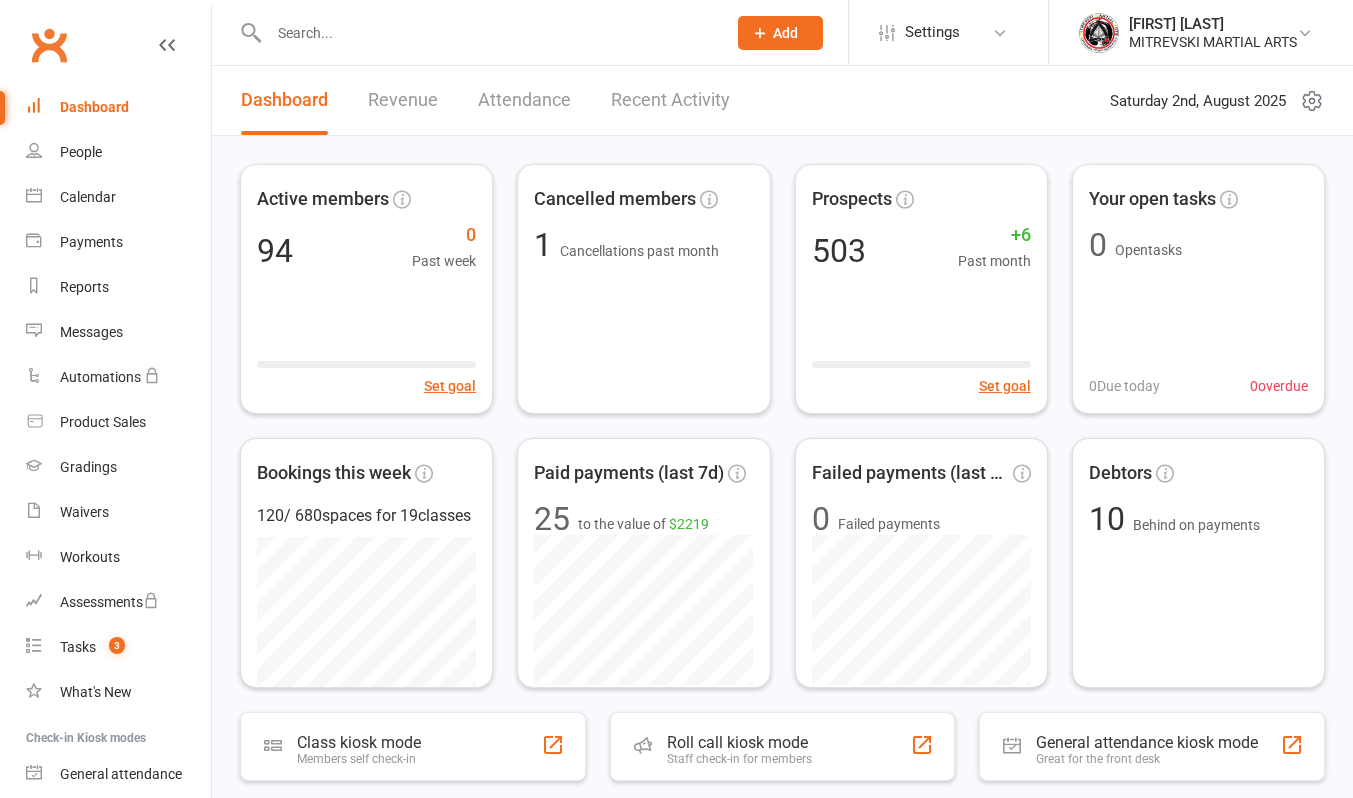 click on "Recent Activity" at bounding box center (670, 100) 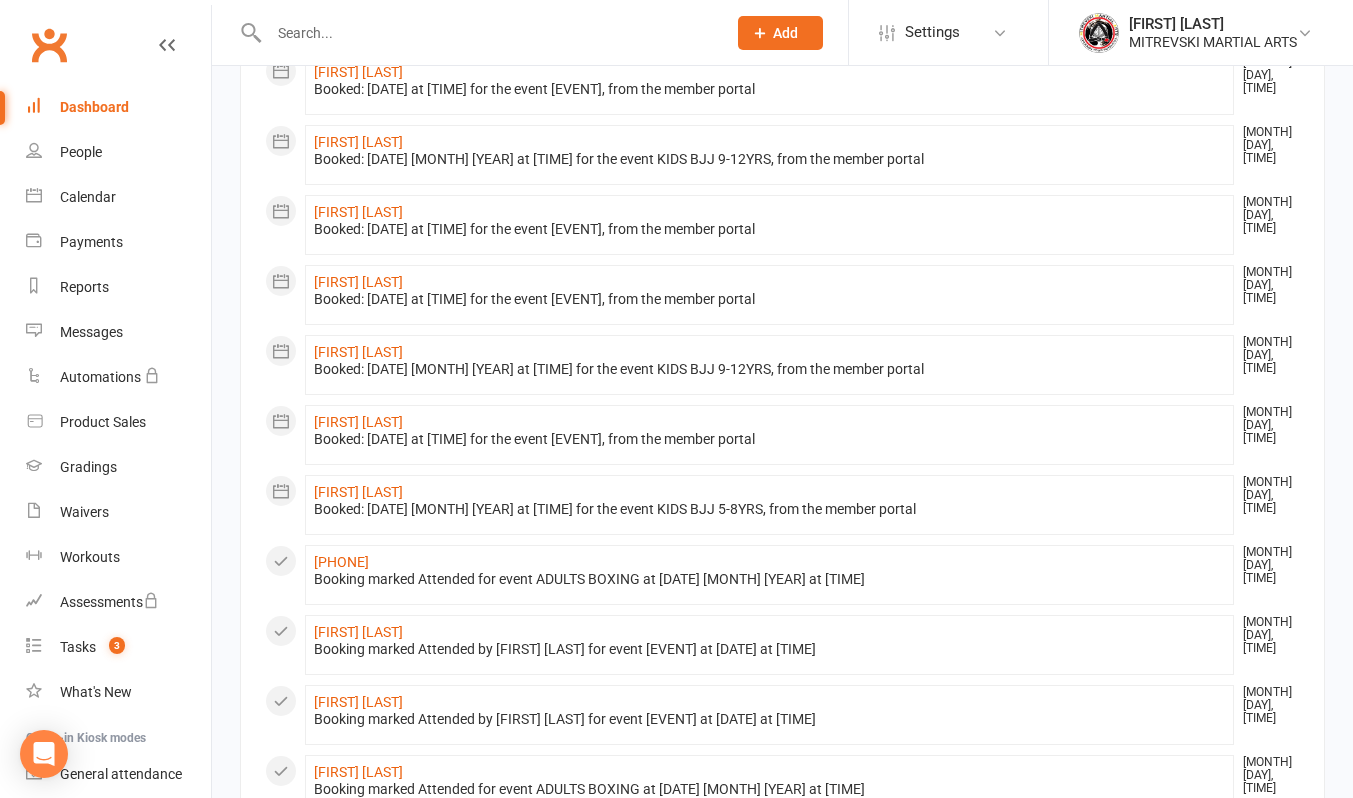 scroll, scrollTop: 800, scrollLeft: 0, axis: vertical 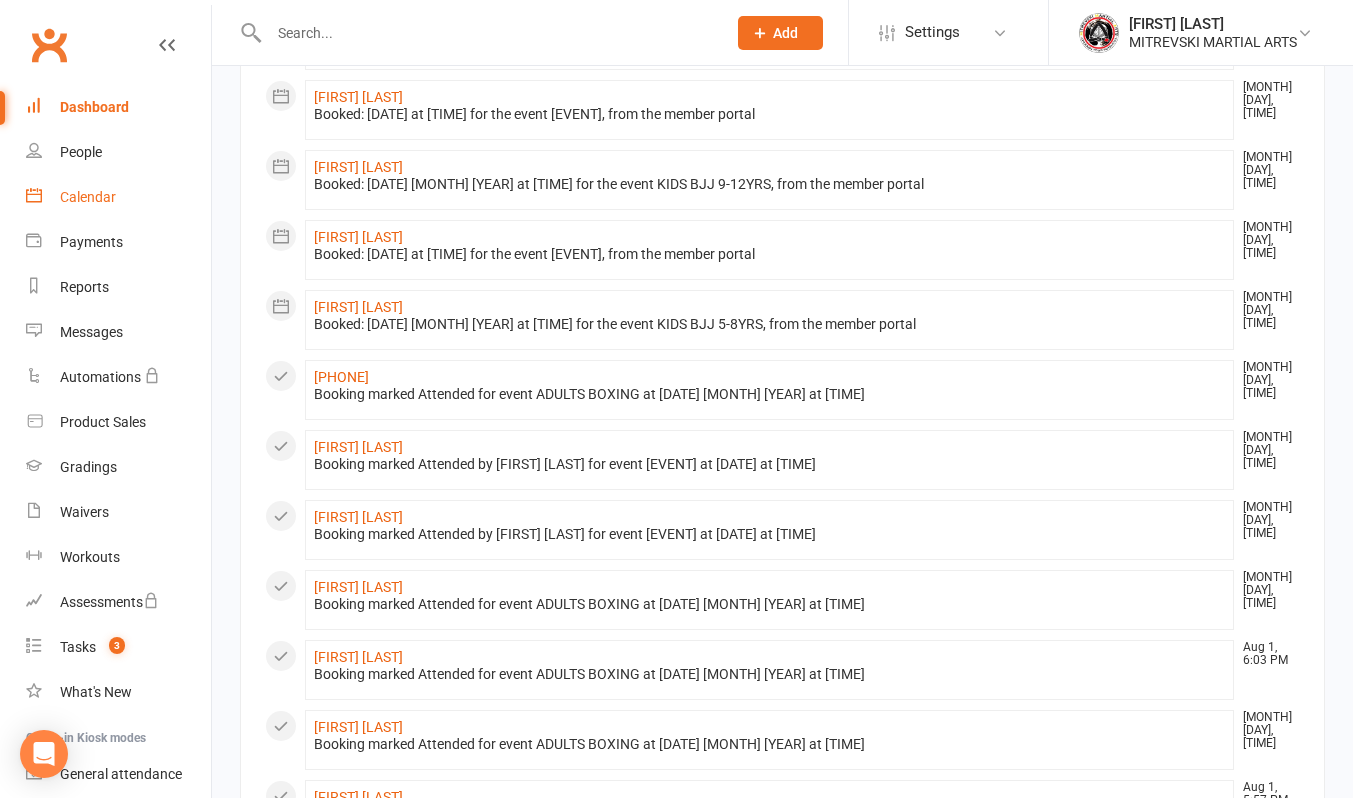 click on "Calendar" at bounding box center [88, 197] 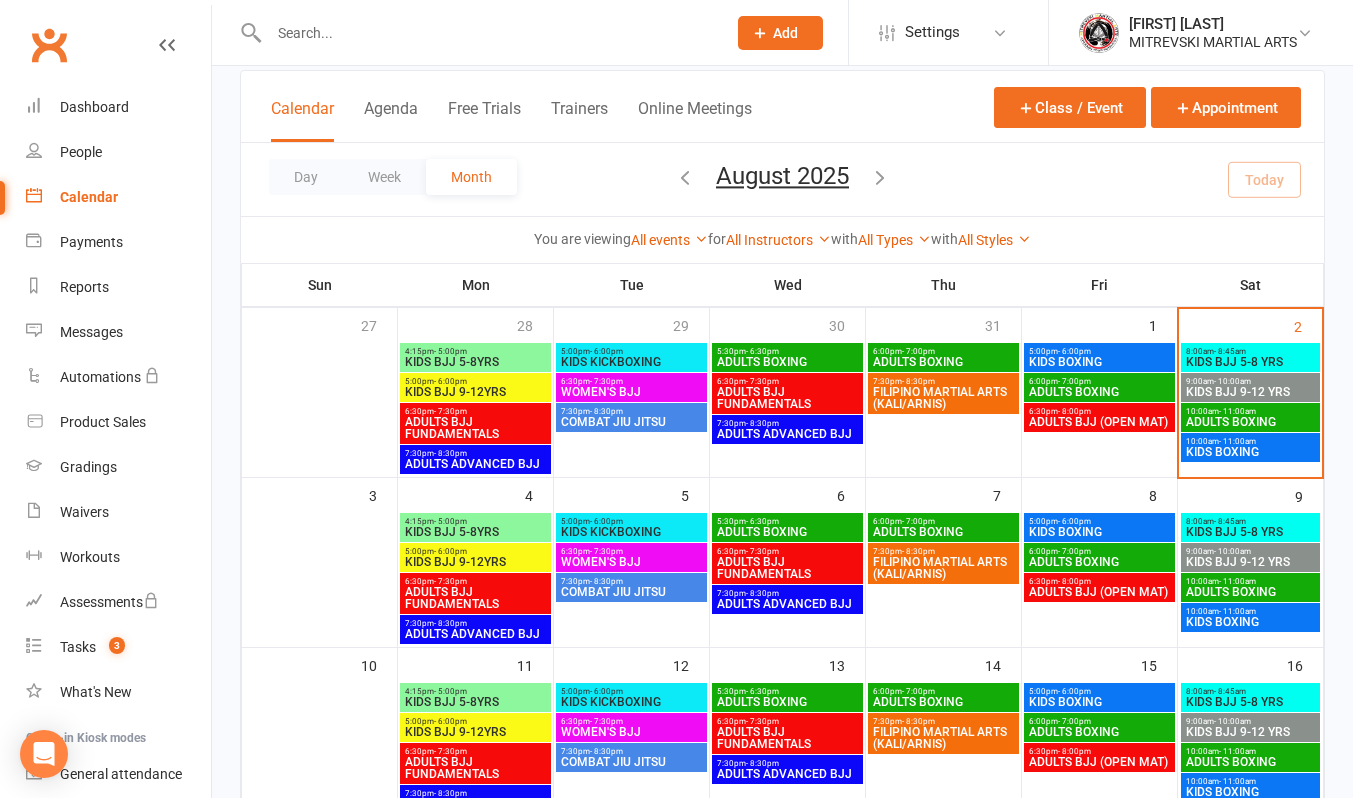 scroll, scrollTop: 200, scrollLeft: 0, axis: vertical 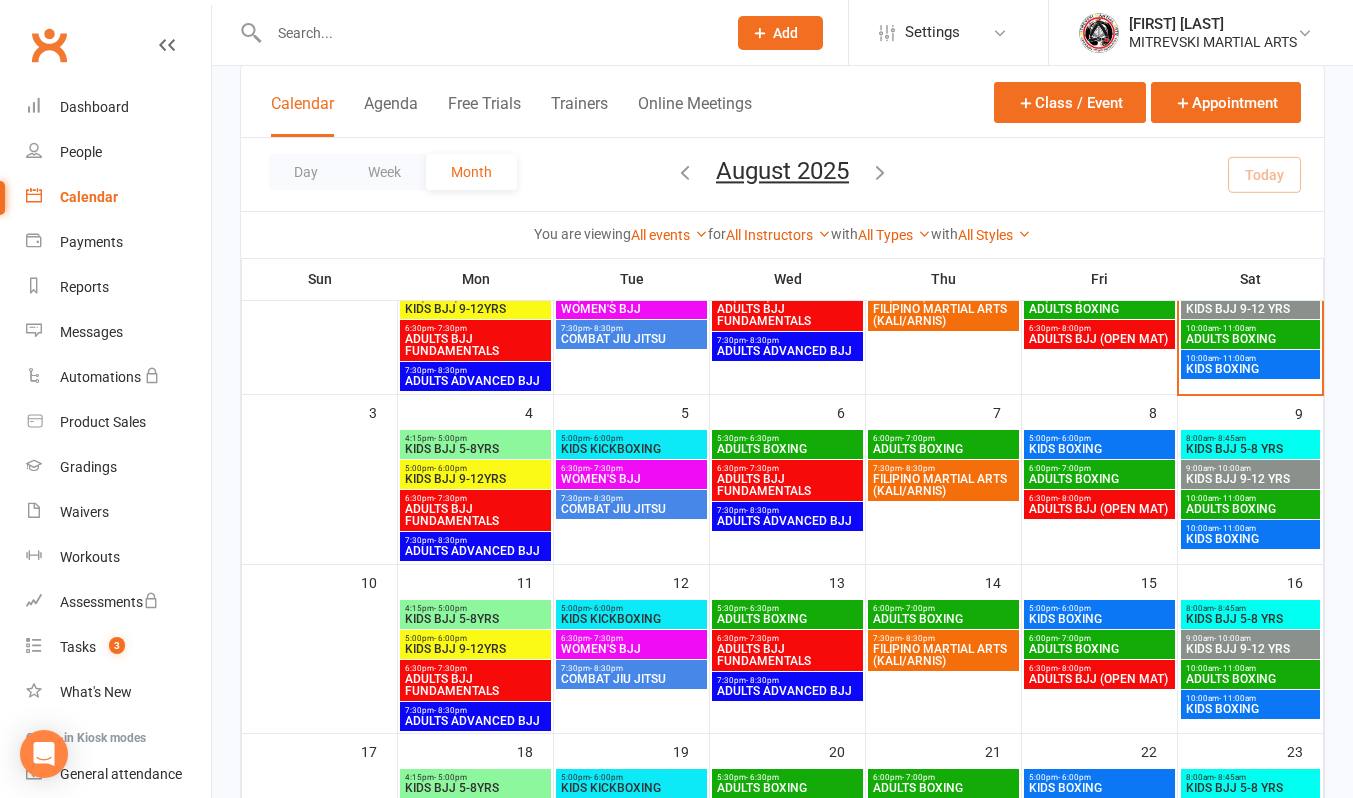 click on "ADULTS BOXING" at bounding box center (1251, 339) 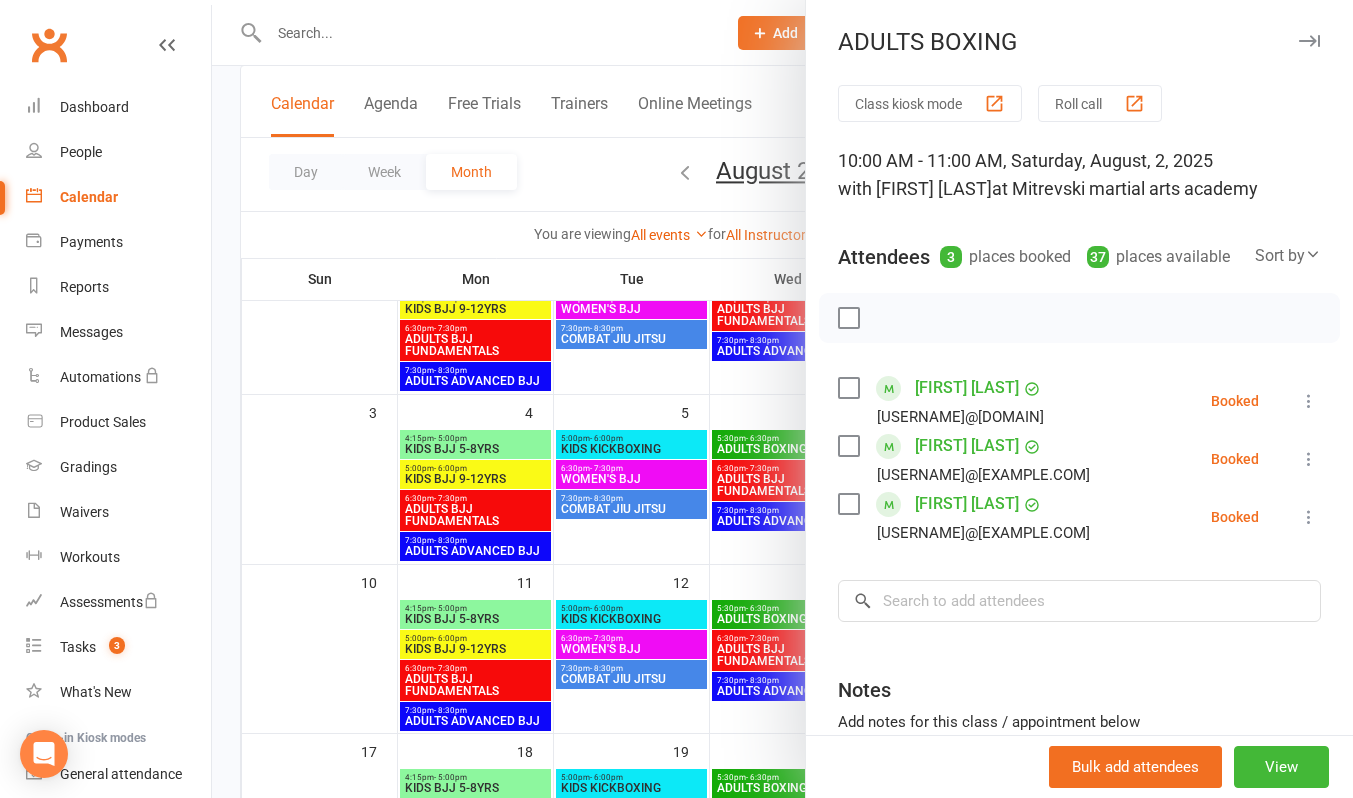 click at bounding box center [782, 399] 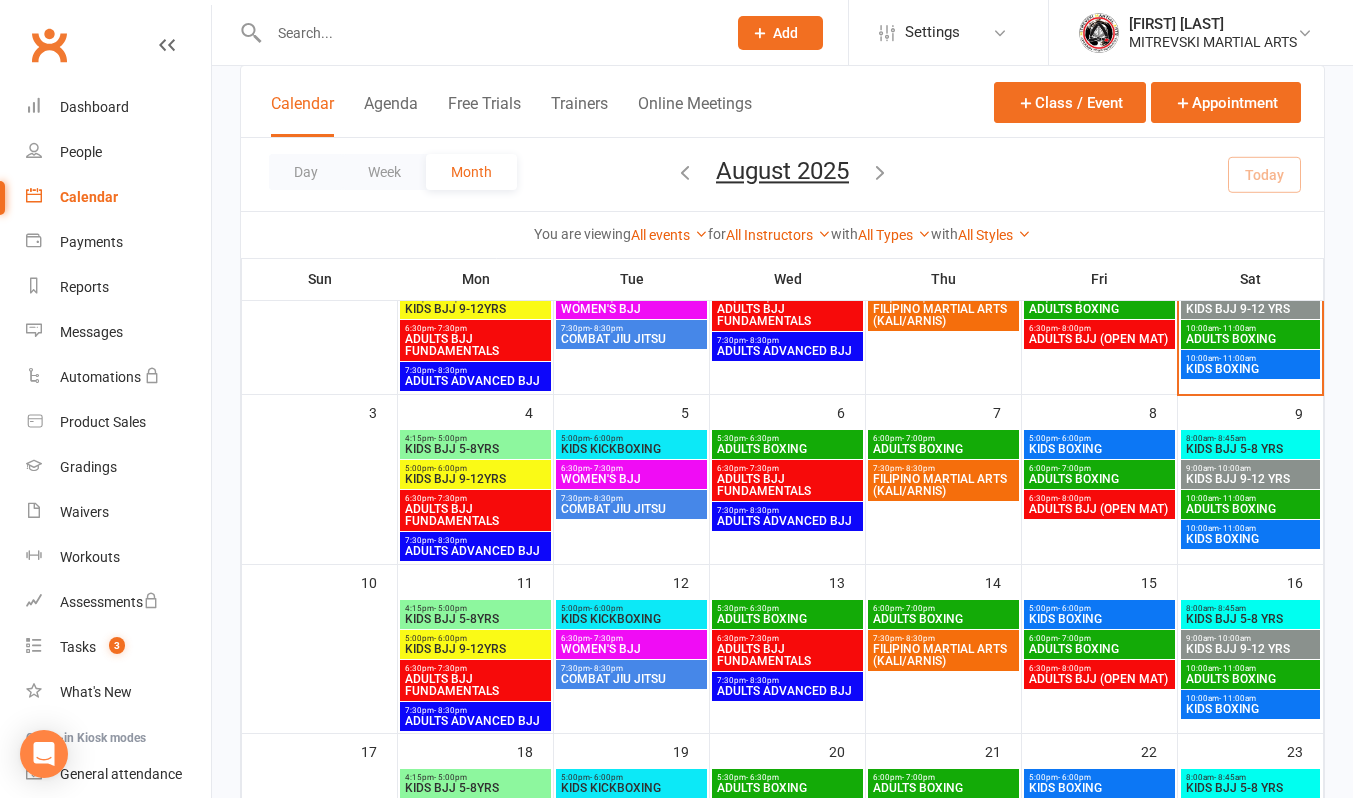 click on "KIDS BOXING" at bounding box center [1251, 369] 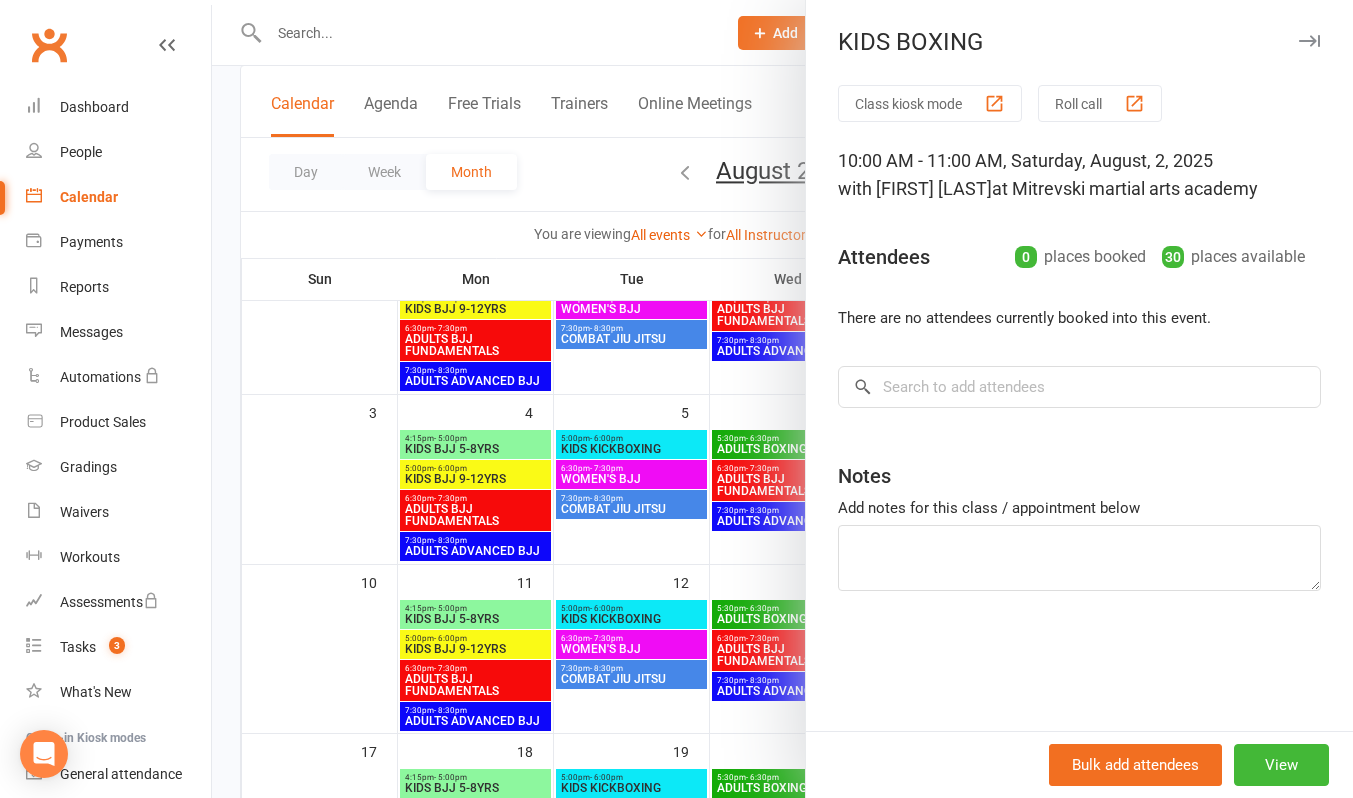 drag, startPoint x: 661, startPoint y: 30, endPoint x: 669, endPoint y: 39, distance: 12.0415945 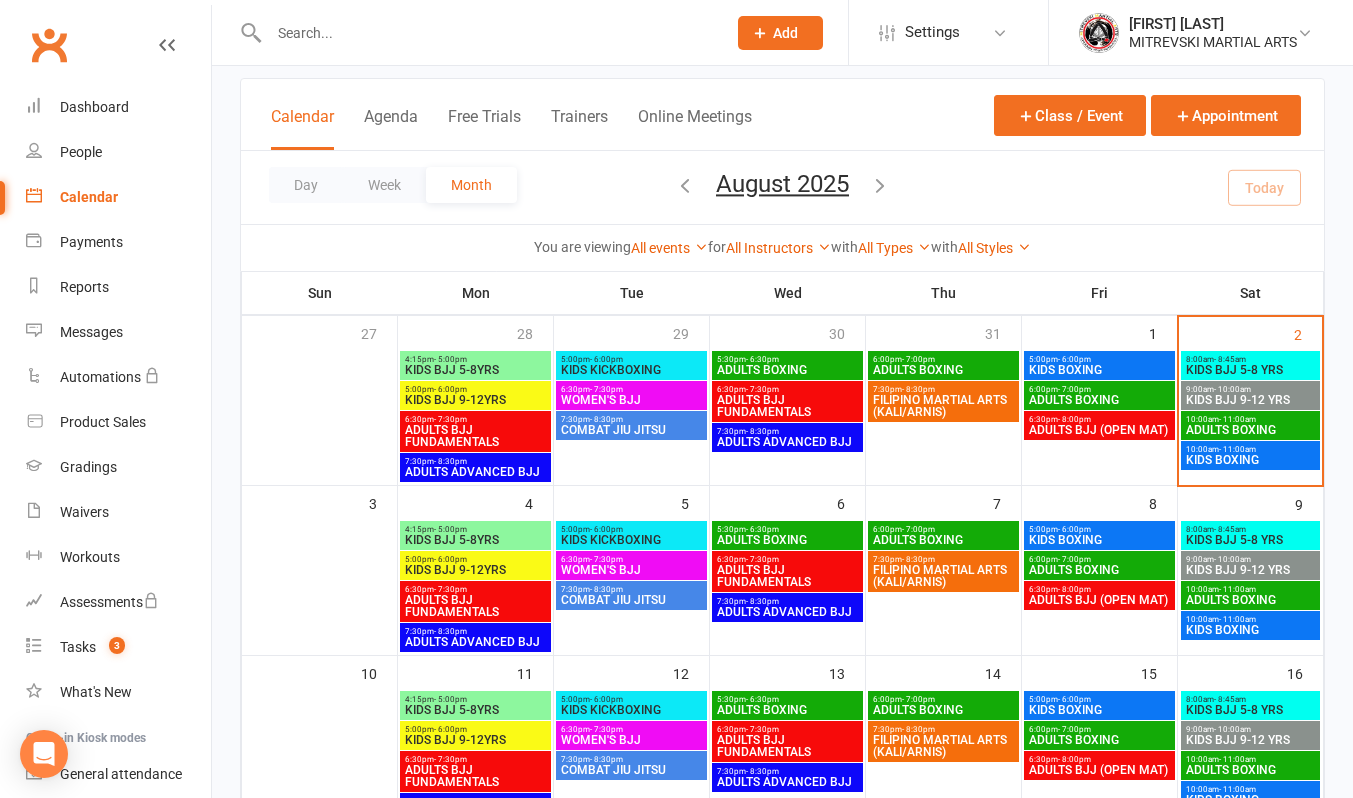 scroll, scrollTop: 0, scrollLeft: 0, axis: both 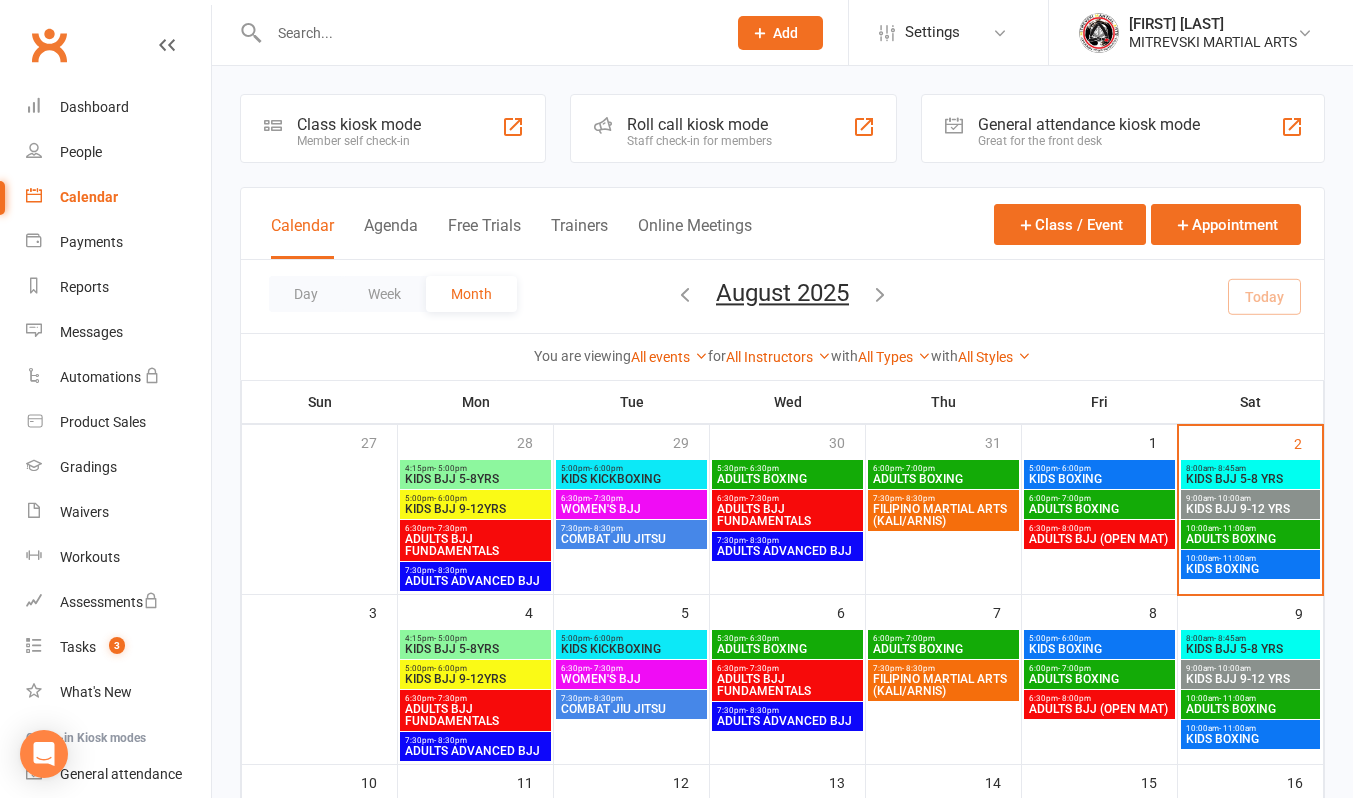 click on "8:00am  - 8:45am" at bounding box center [1251, 468] 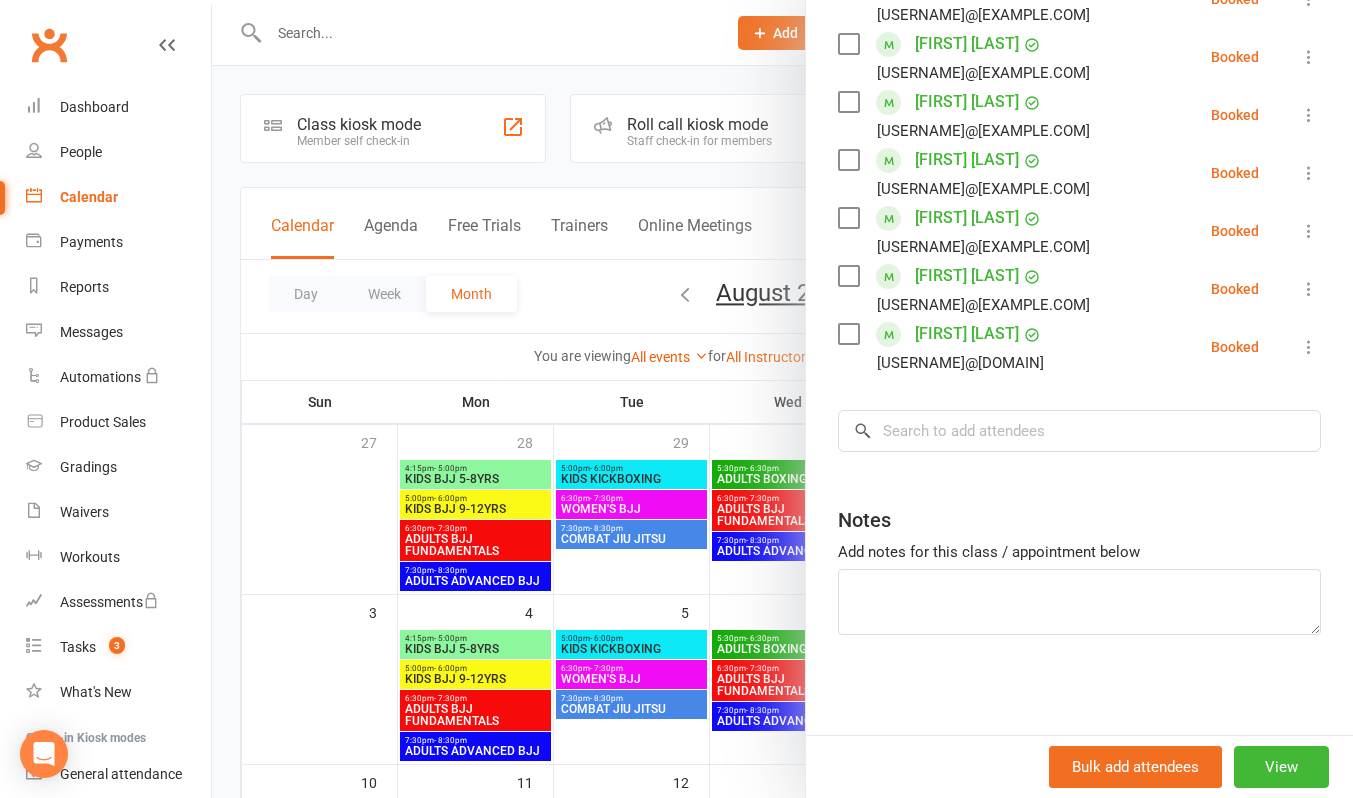 scroll, scrollTop: 500, scrollLeft: 0, axis: vertical 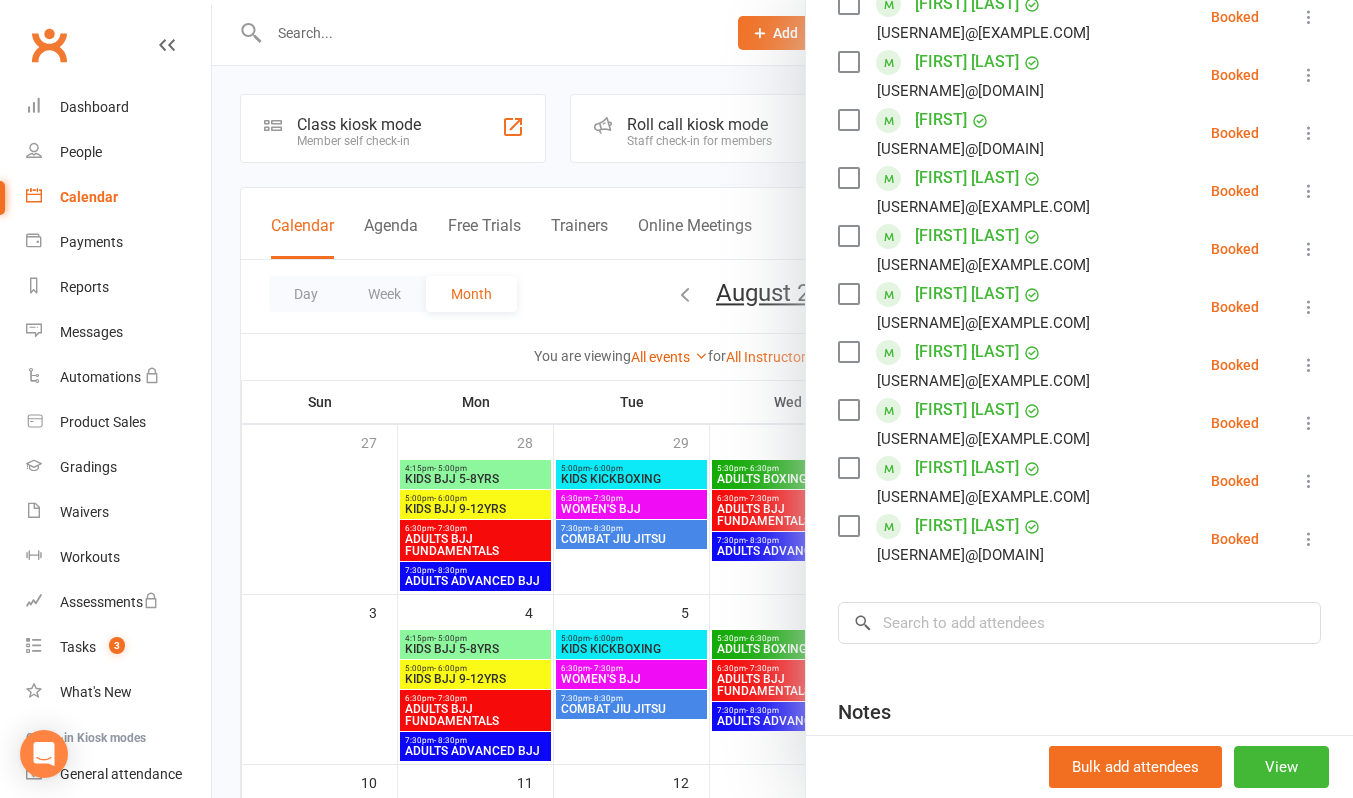 click at bounding box center [782, 399] 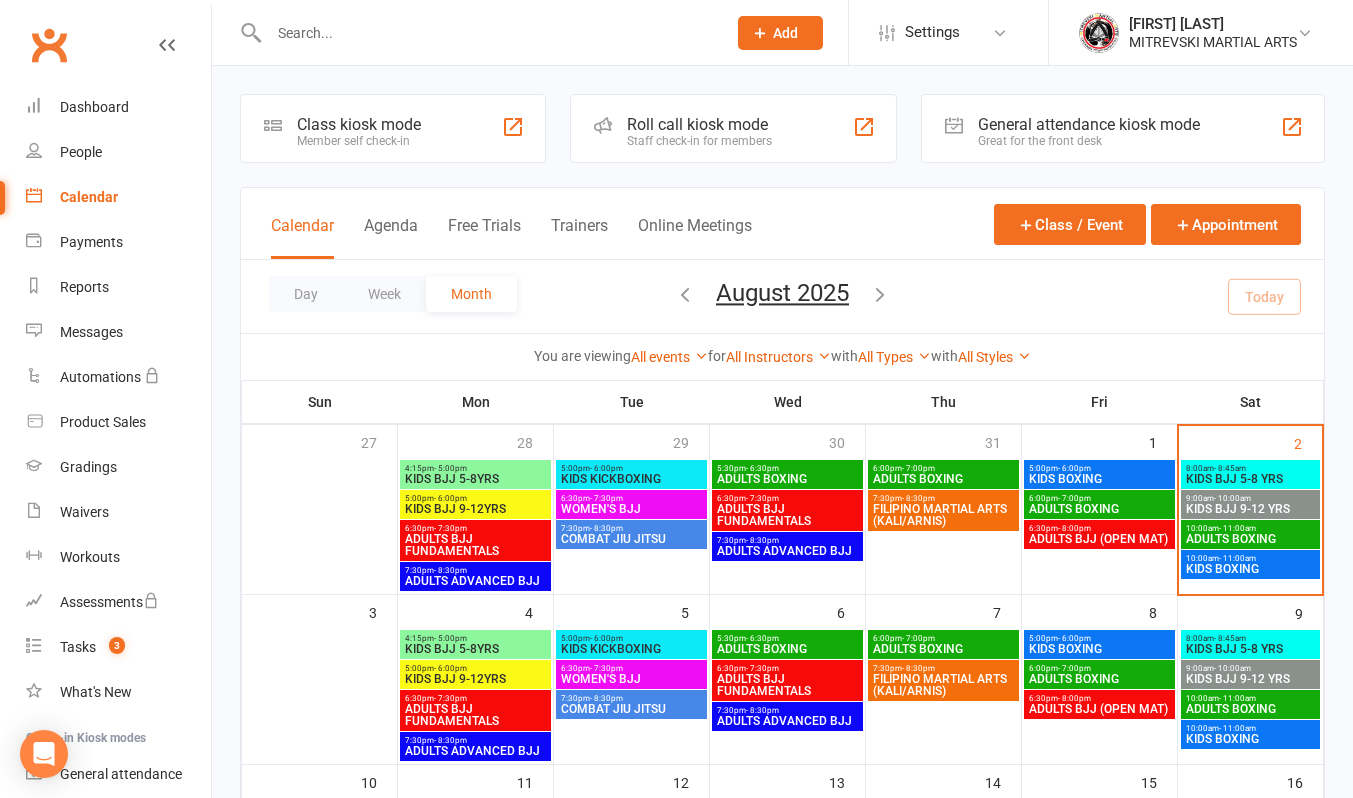 click on "KIDS BJJ 9-12 YRS" at bounding box center (1251, 509) 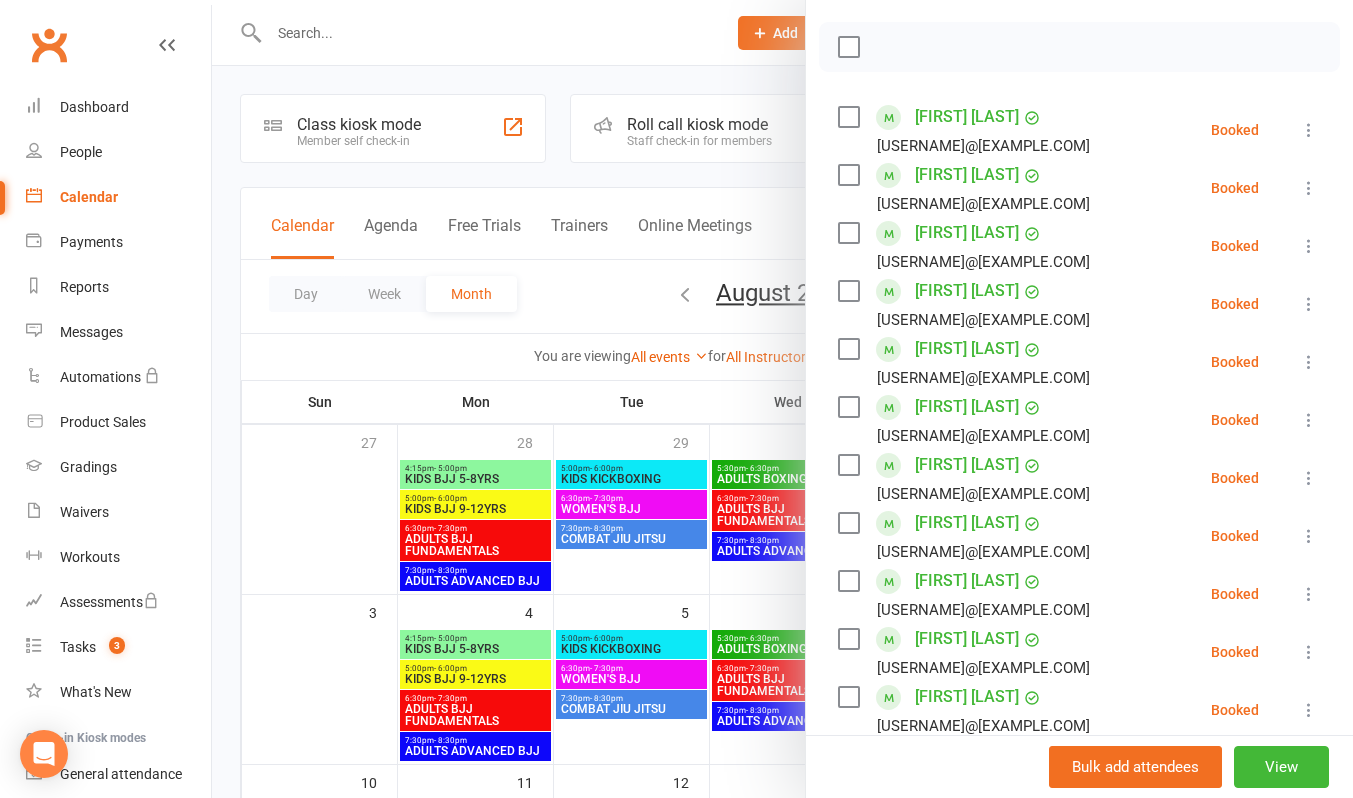 scroll, scrollTop: 500, scrollLeft: 0, axis: vertical 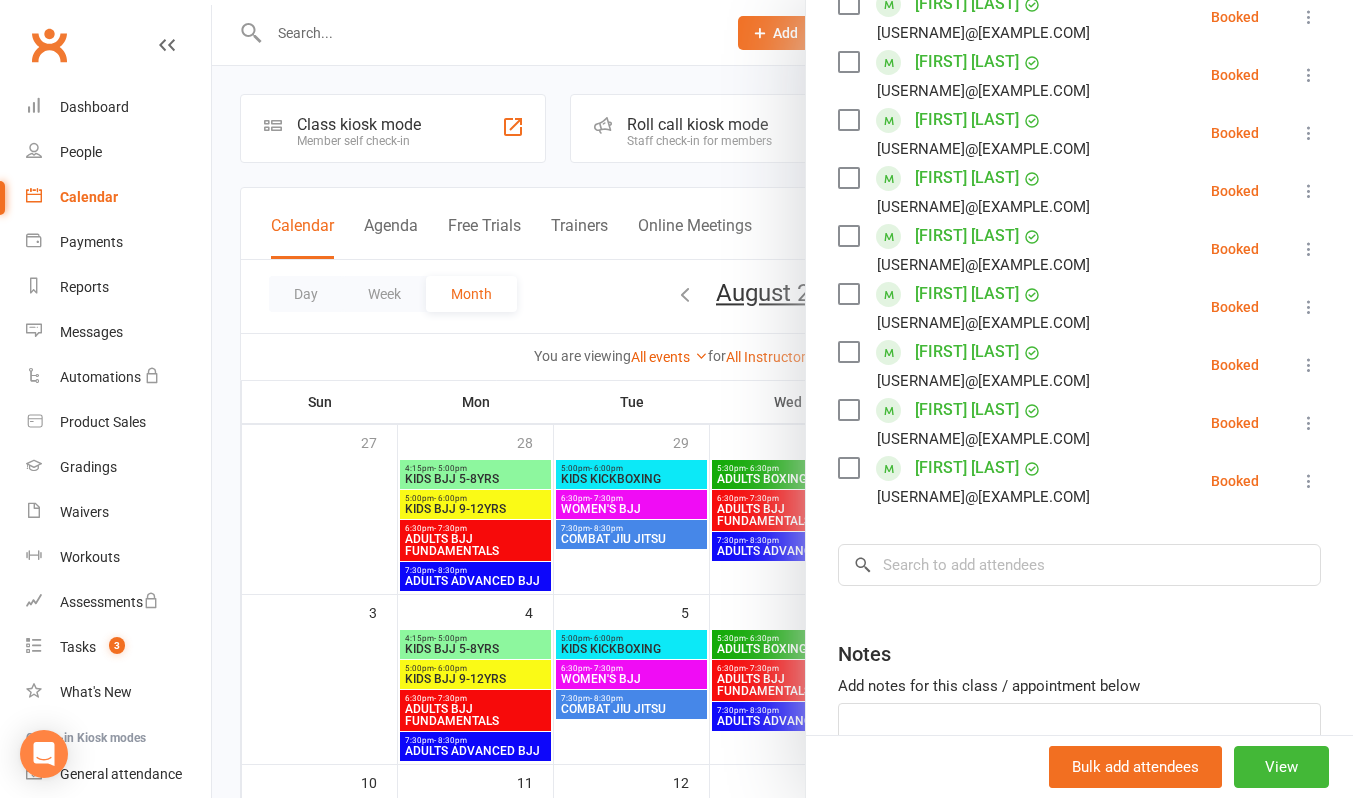 click at bounding box center [782, 399] 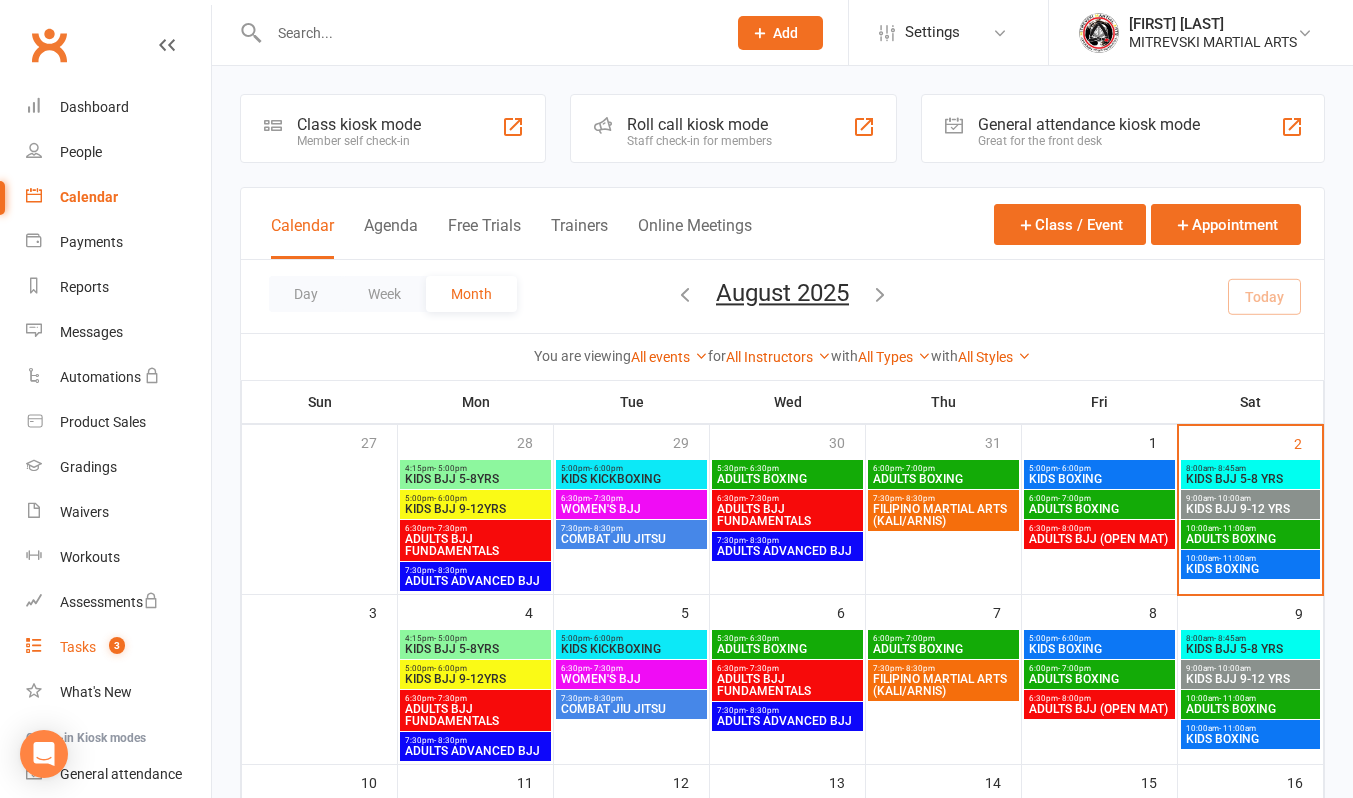 click on "3" at bounding box center (112, 647) 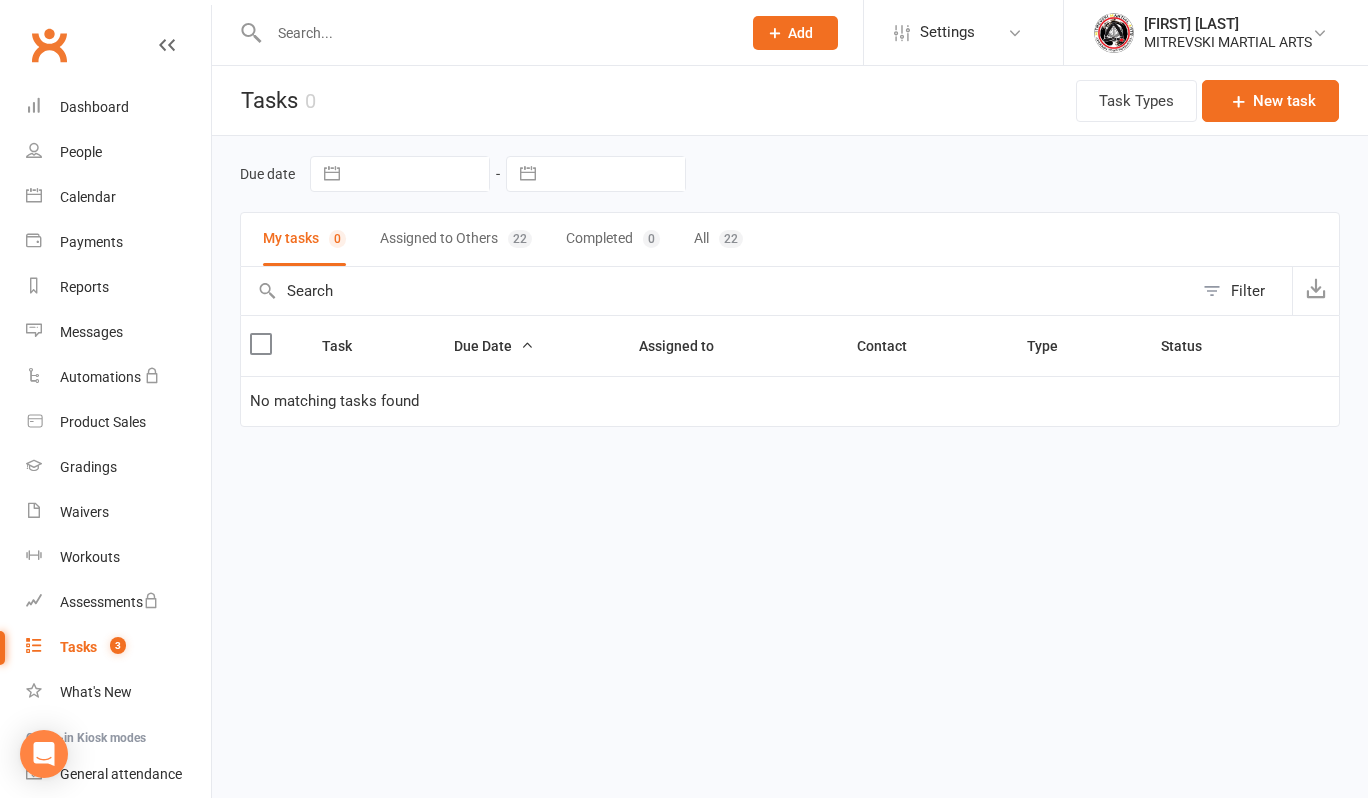 click on "22" at bounding box center (731, 239) 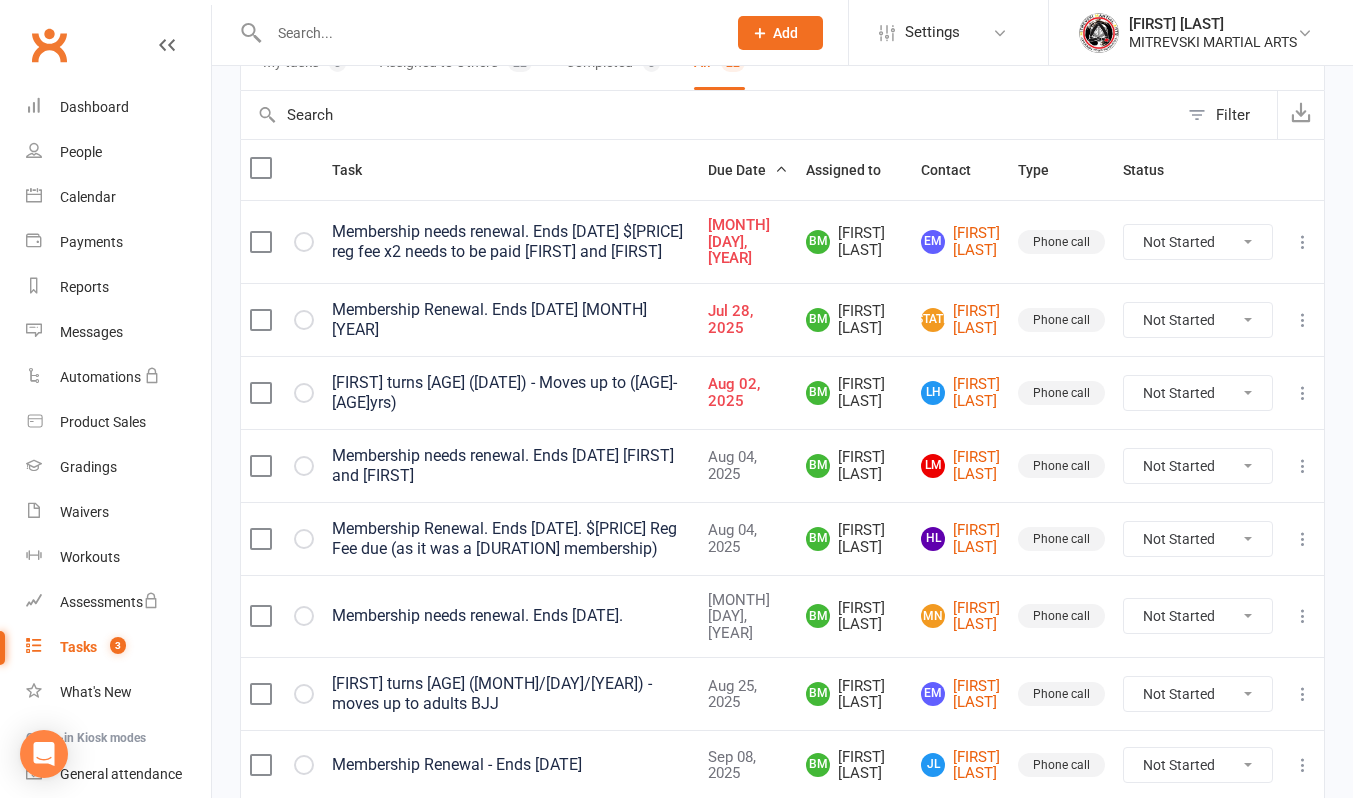 scroll, scrollTop: 0, scrollLeft: 0, axis: both 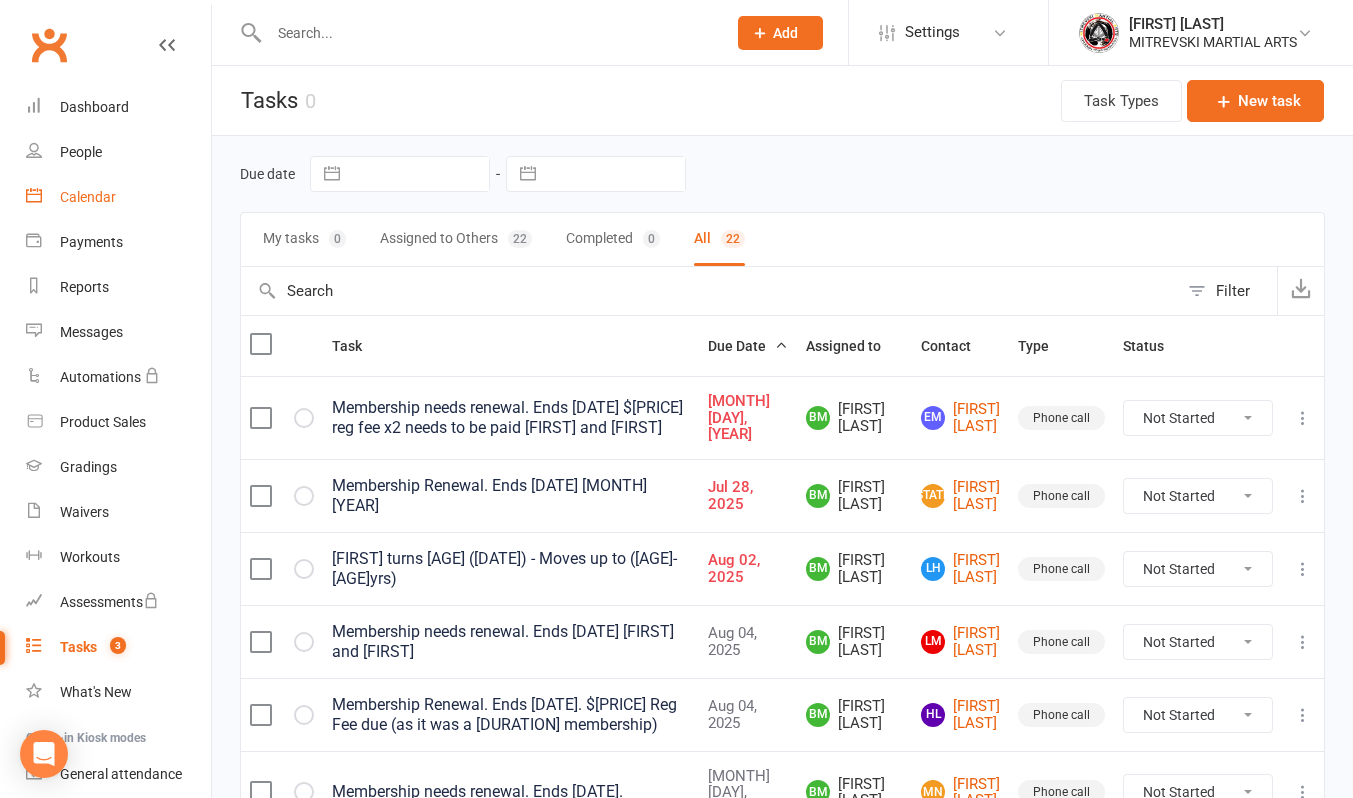 click on "Calendar" at bounding box center [88, 197] 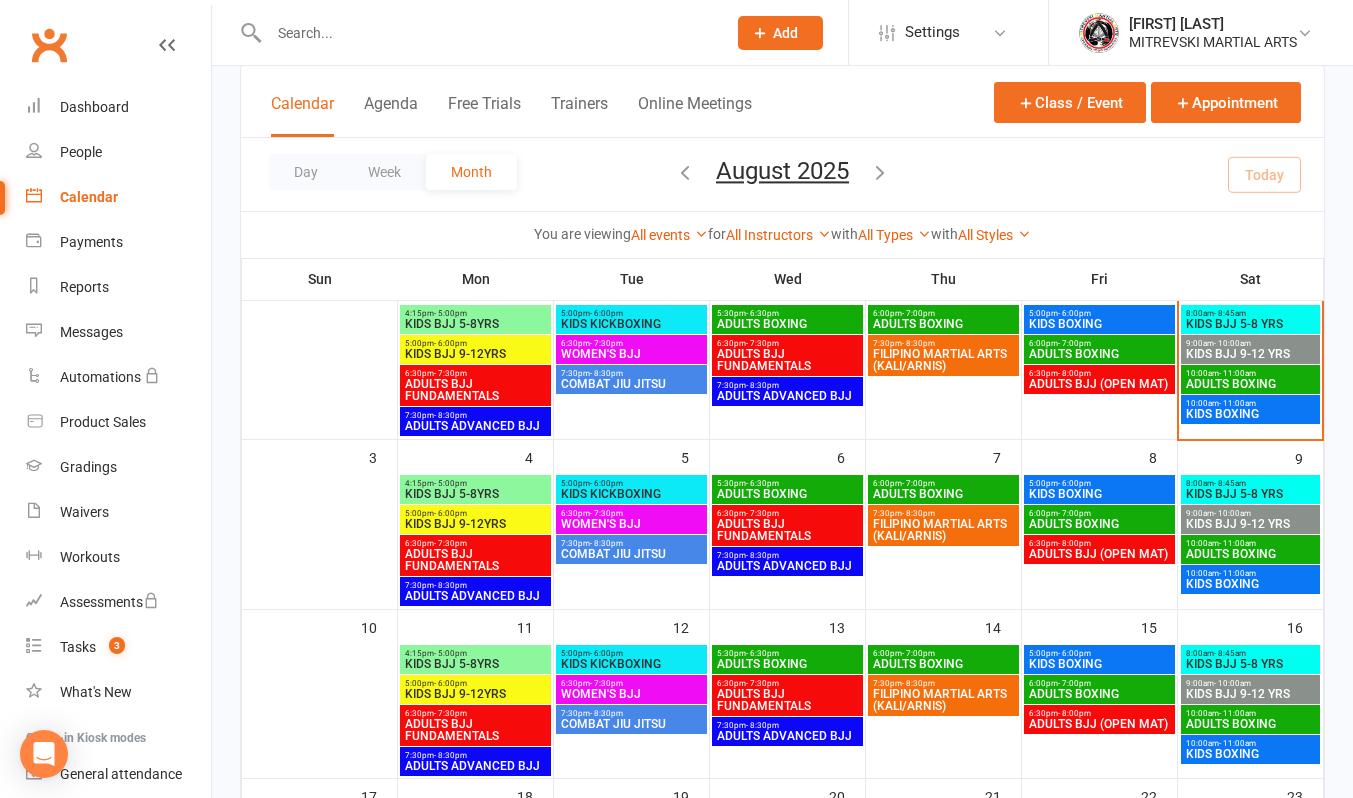 scroll, scrollTop: 200, scrollLeft: 0, axis: vertical 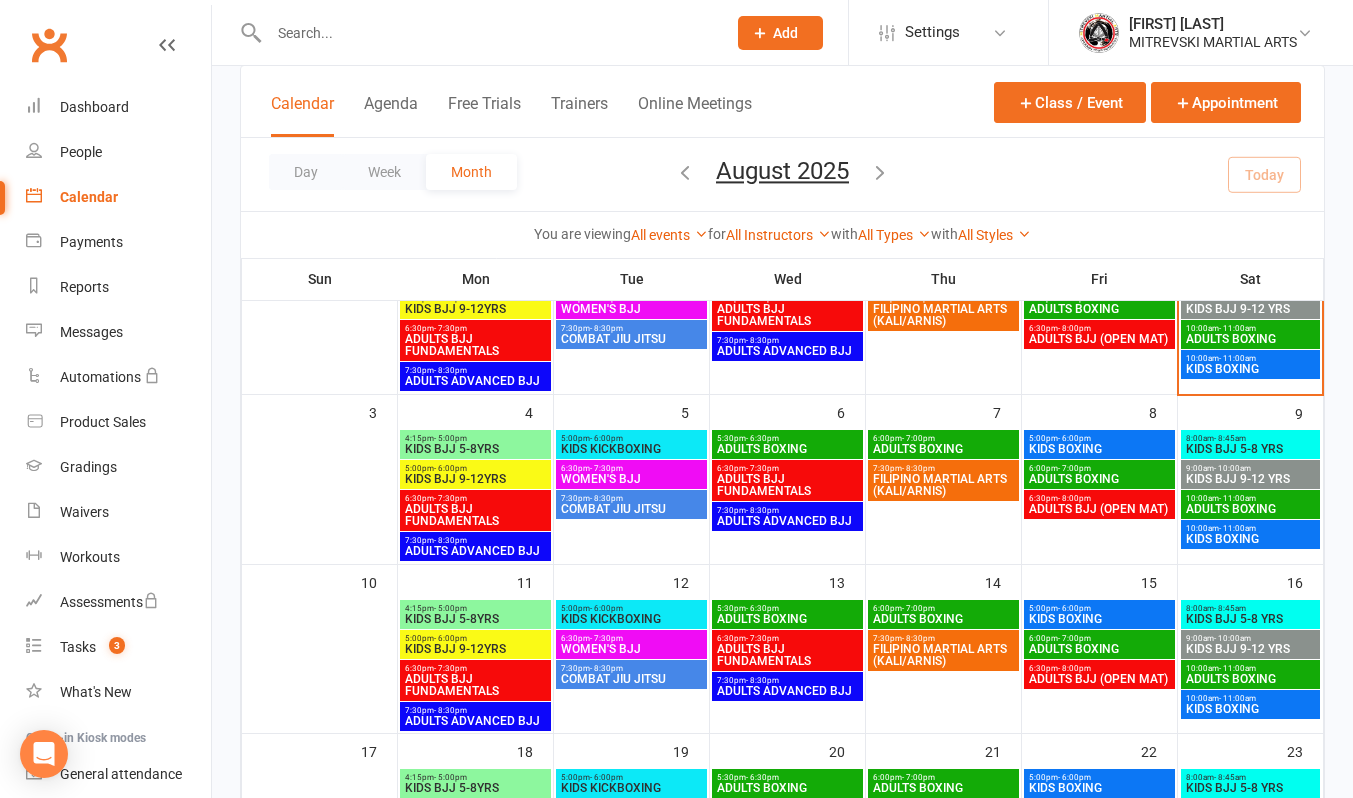 click on "KIDS BJJ 9-12 YRS" at bounding box center [1251, 309] 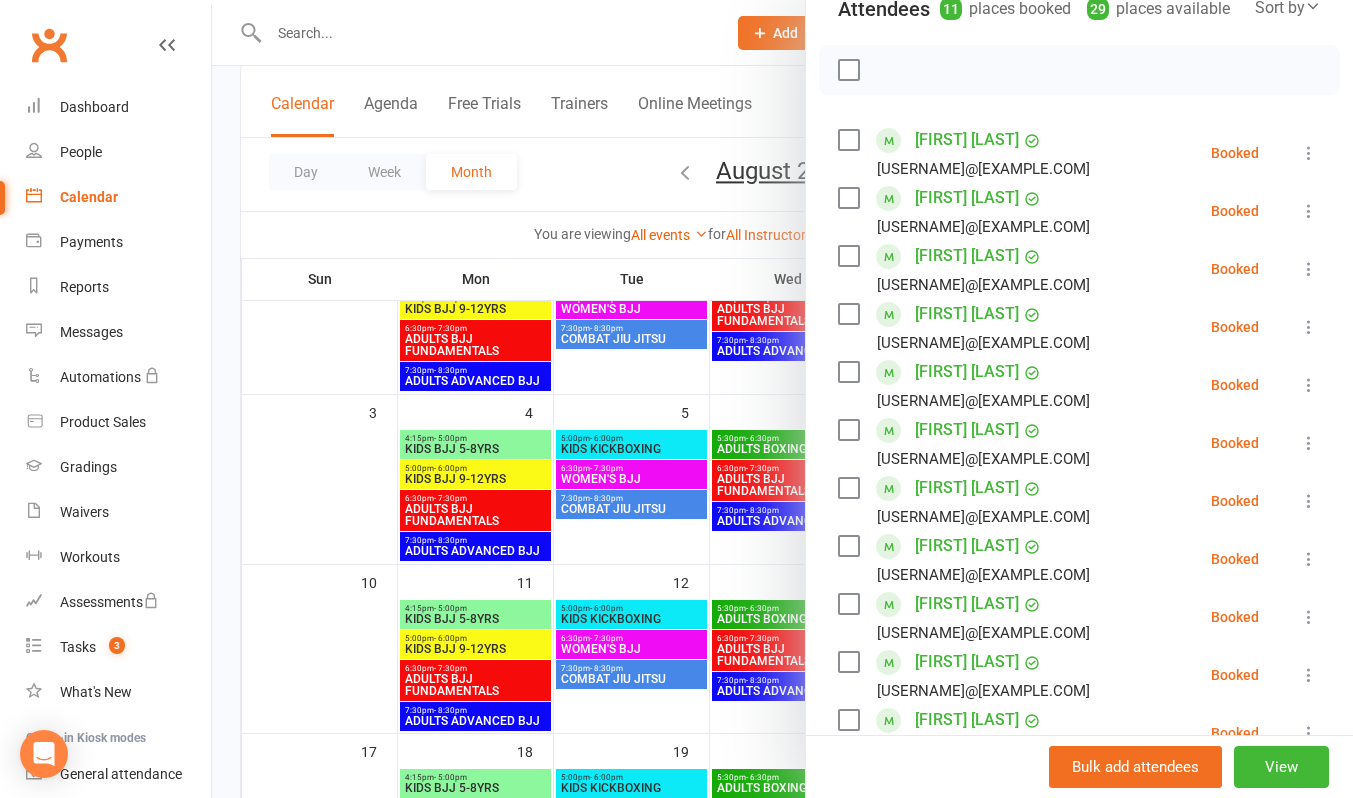 scroll, scrollTop: 100, scrollLeft: 0, axis: vertical 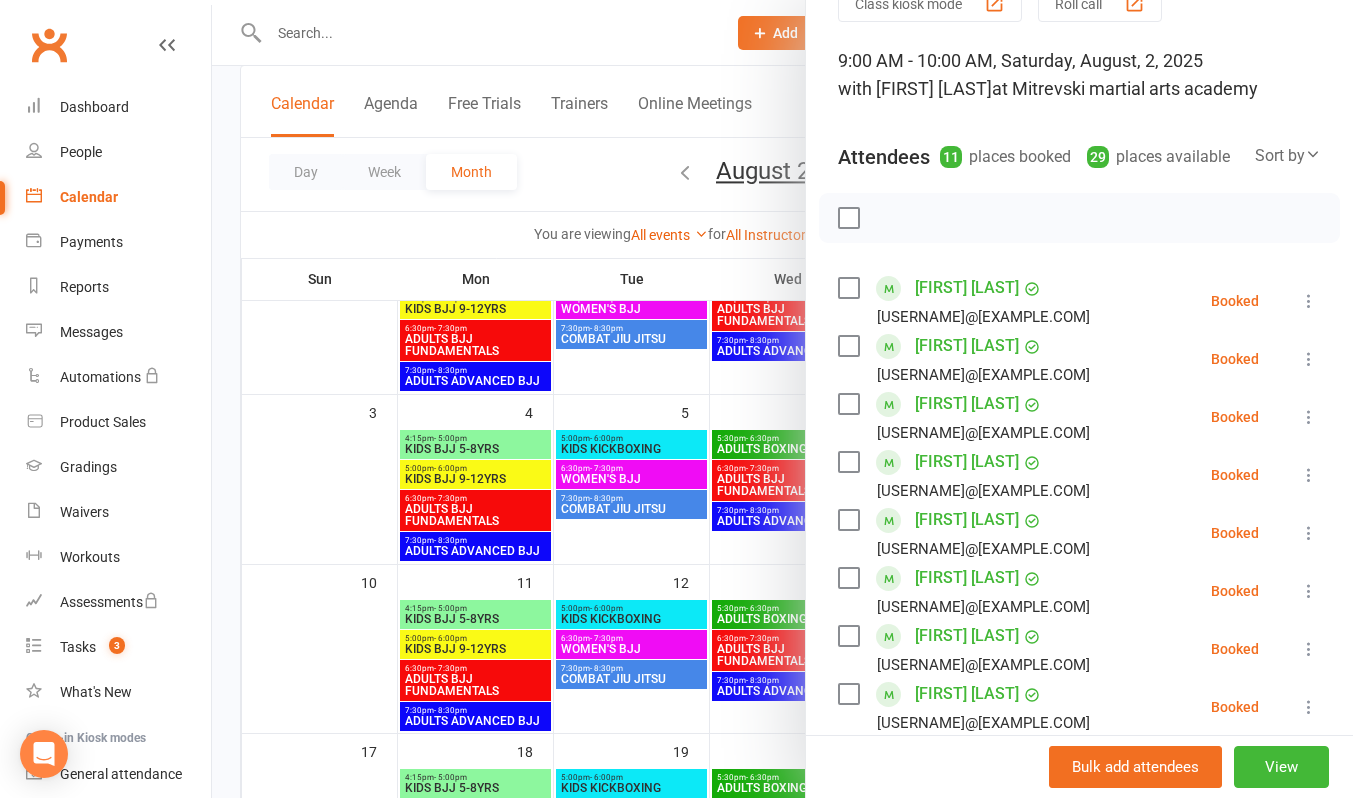 drag, startPoint x: 594, startPoint y: 46, endPoint x: 624, endPoint y: 57, distance: 31.95309 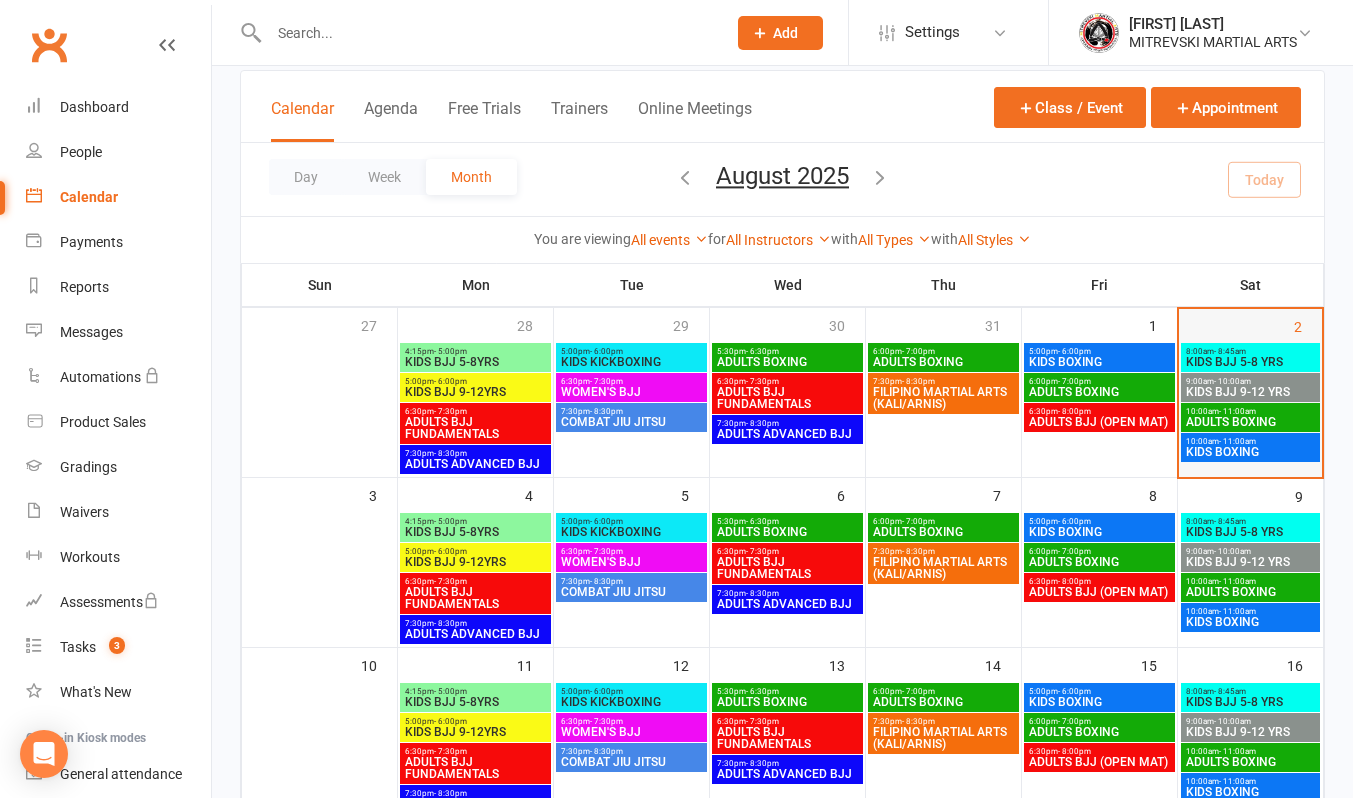scroll, scrollTop: 0, scrollLeft: 0, axis: both 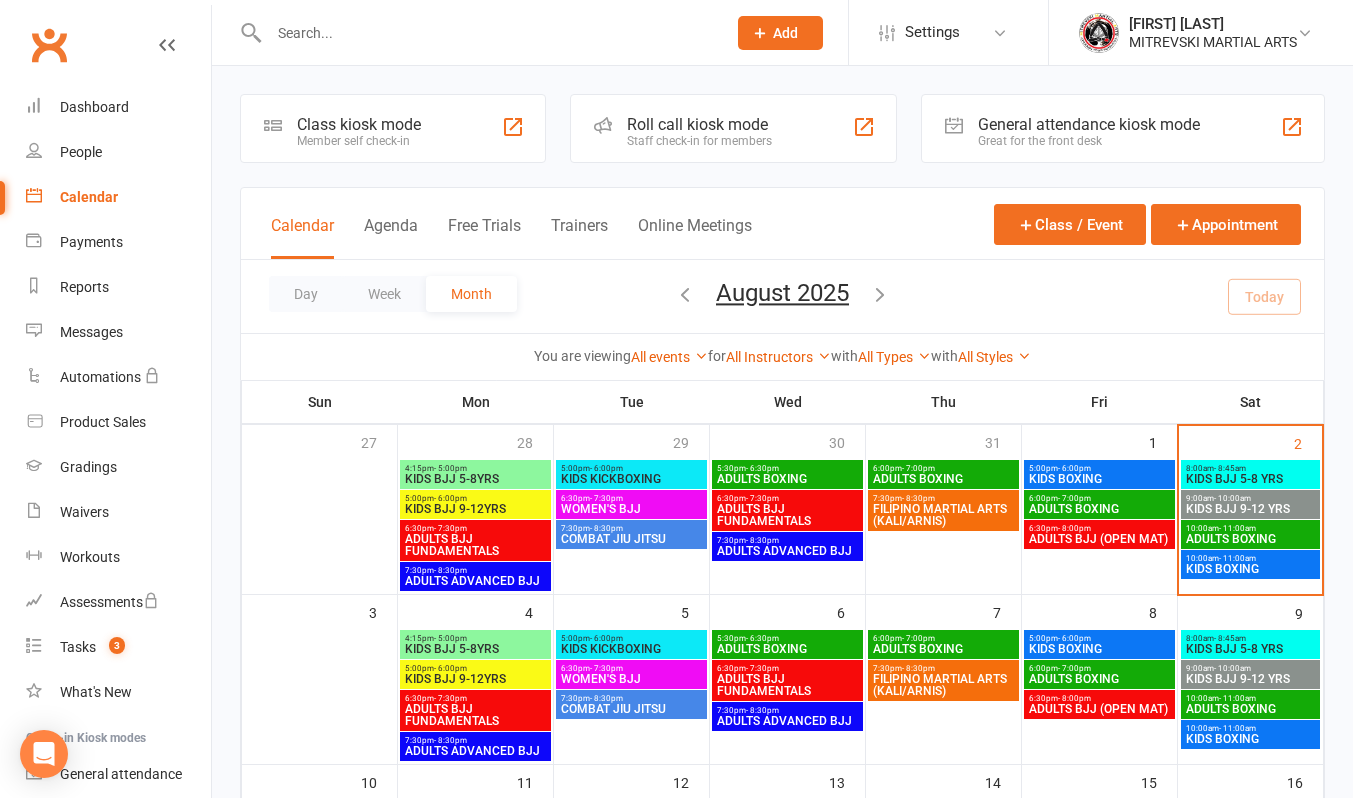 click on "KIDS BJJ 5-8 YRS" at bounding box center [1251, 479] 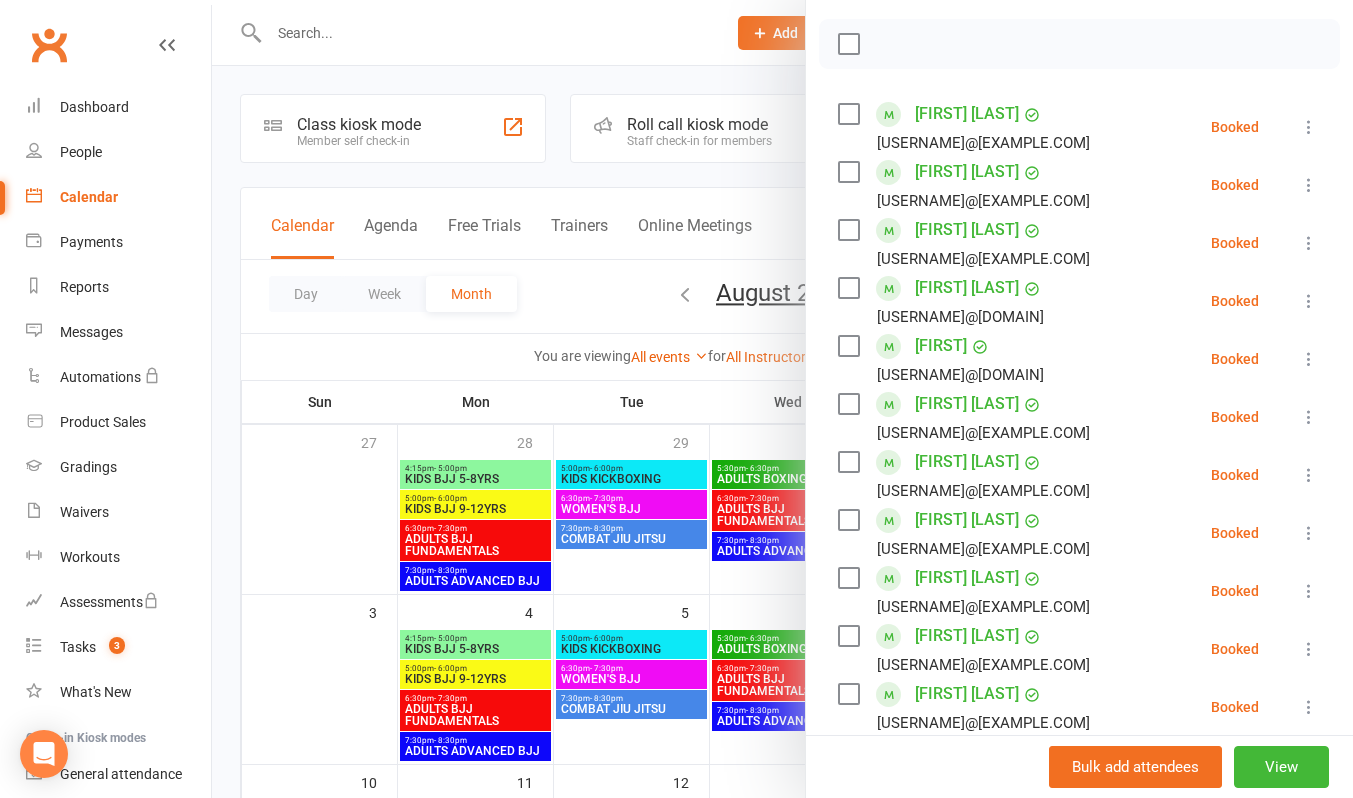 scroll, scrollTop: 300, scrollLeft: 0, axis: vertical 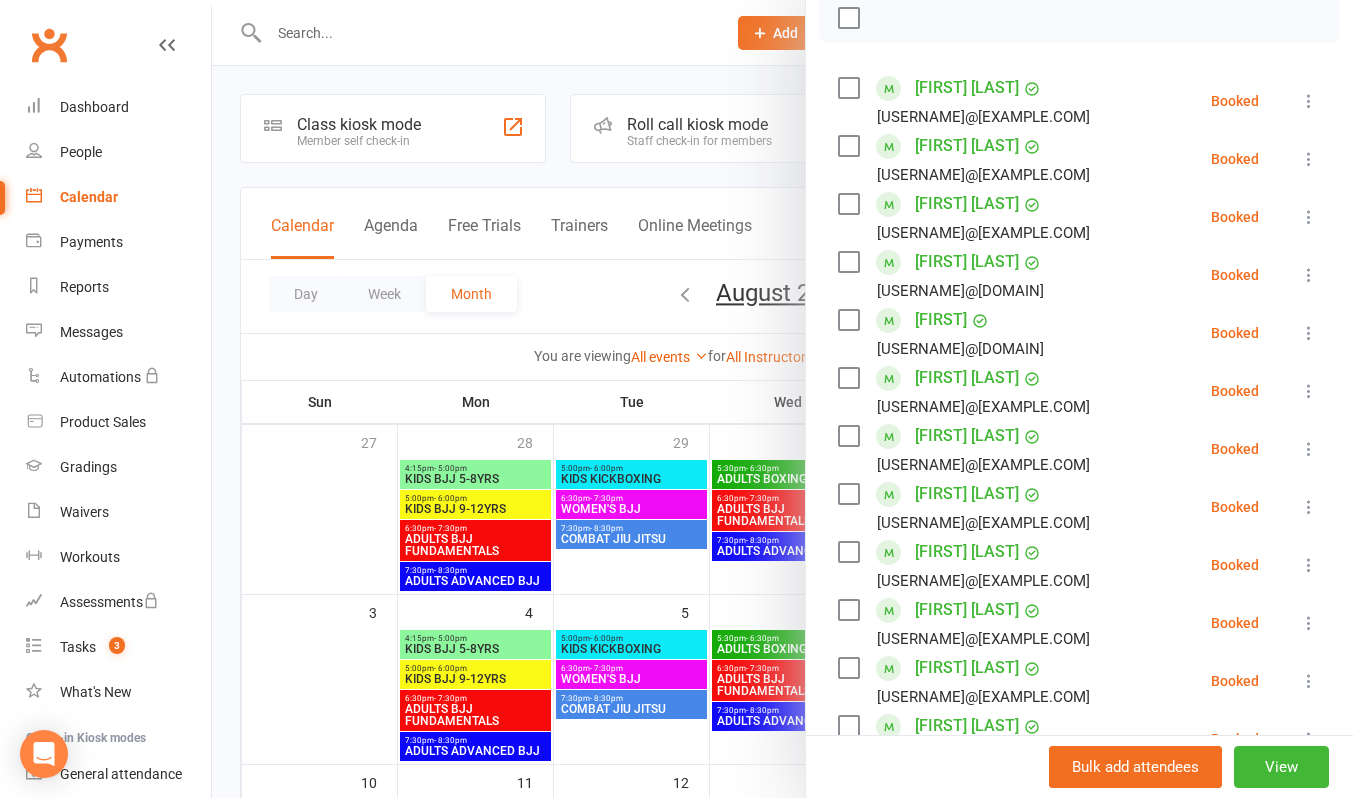 click at bounding box center (782, 399) 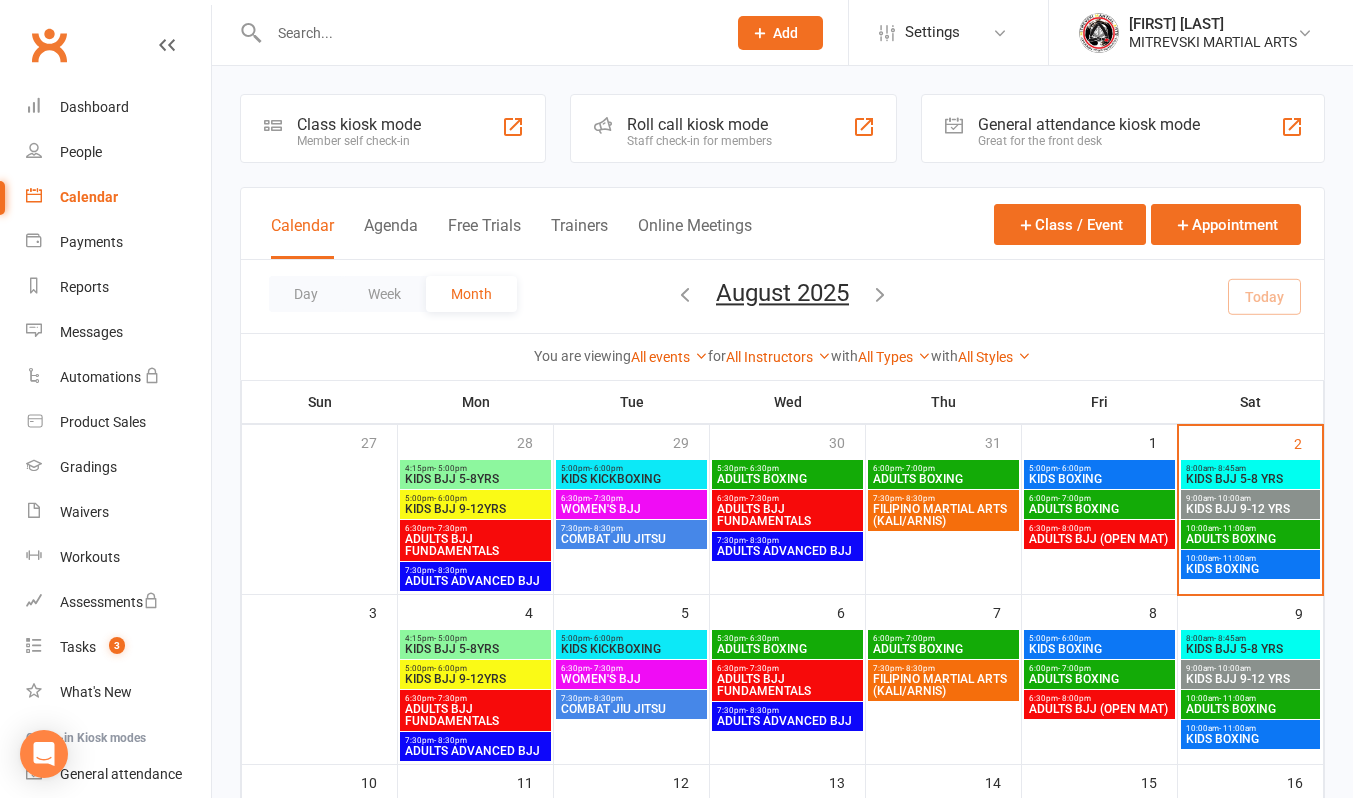 scroll, scrollTop: 100, scrollLeft: 0, axis: vertical 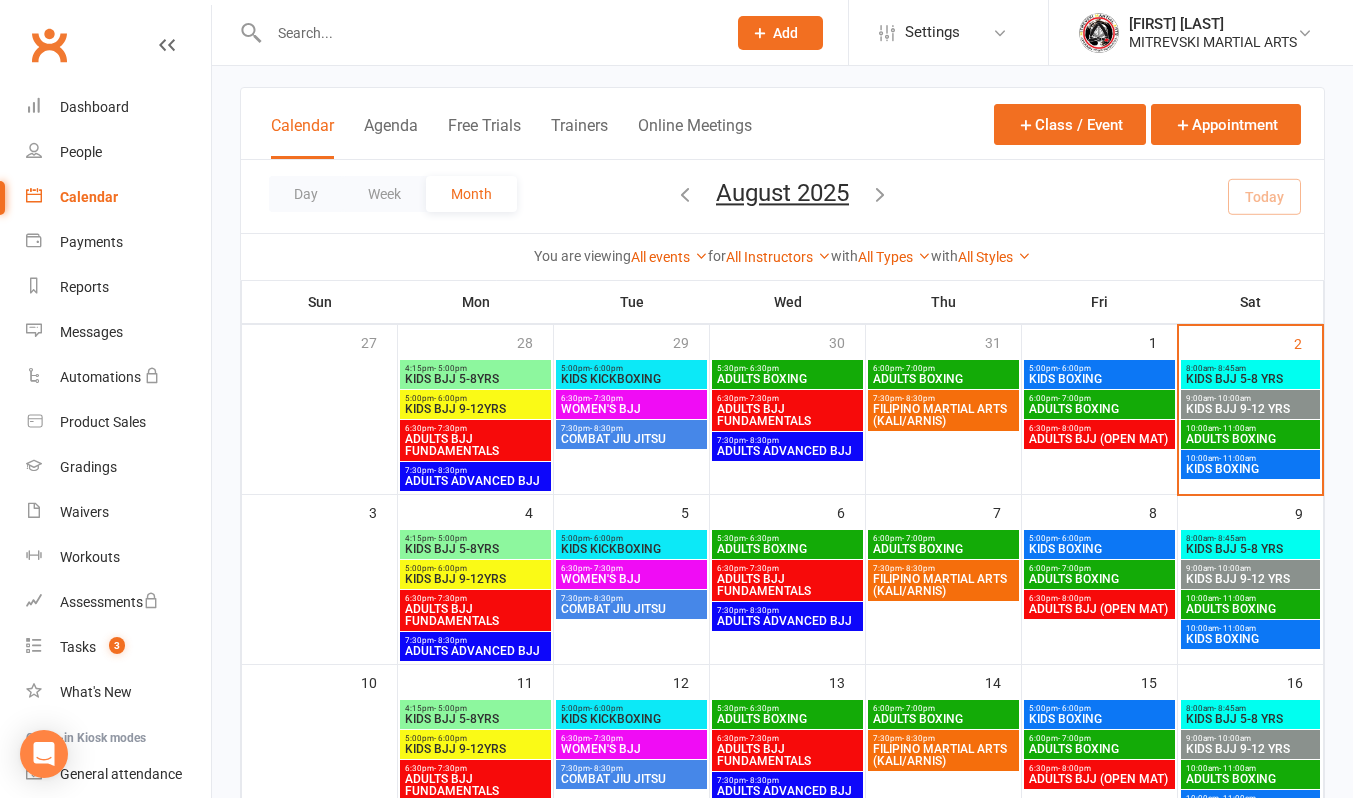 click at bounding box center [487, 33] 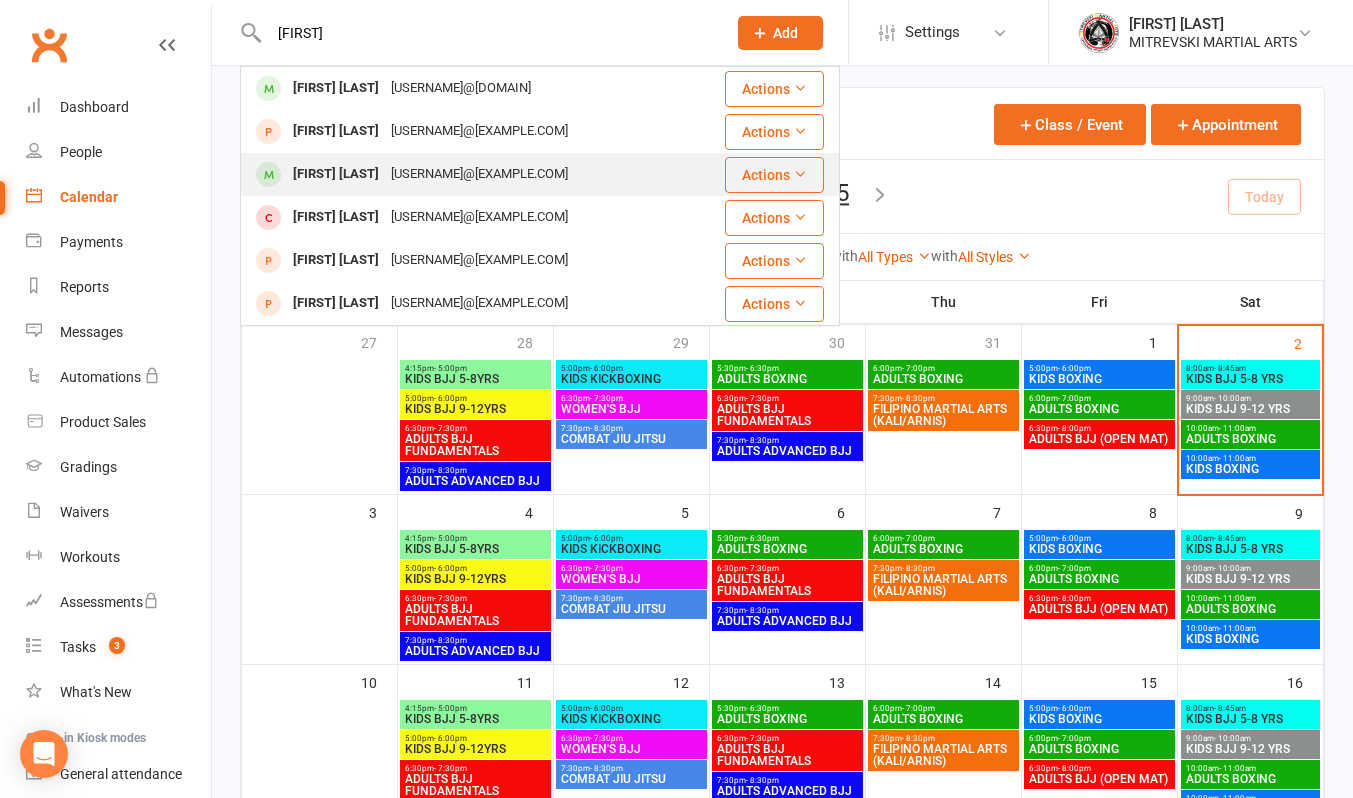 type on "[FIRST]" 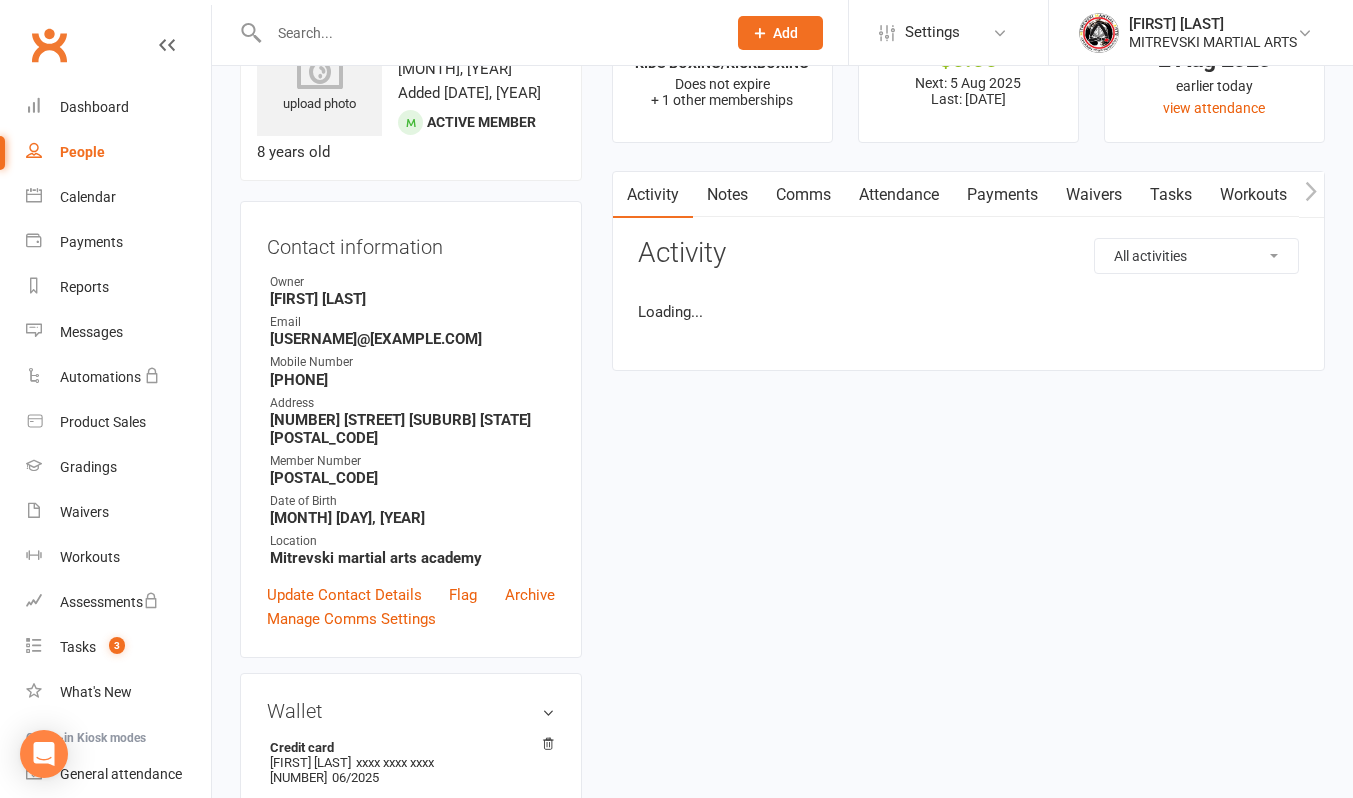 scroll, scrollTop: 0, scrollLeft: 0, axis: both 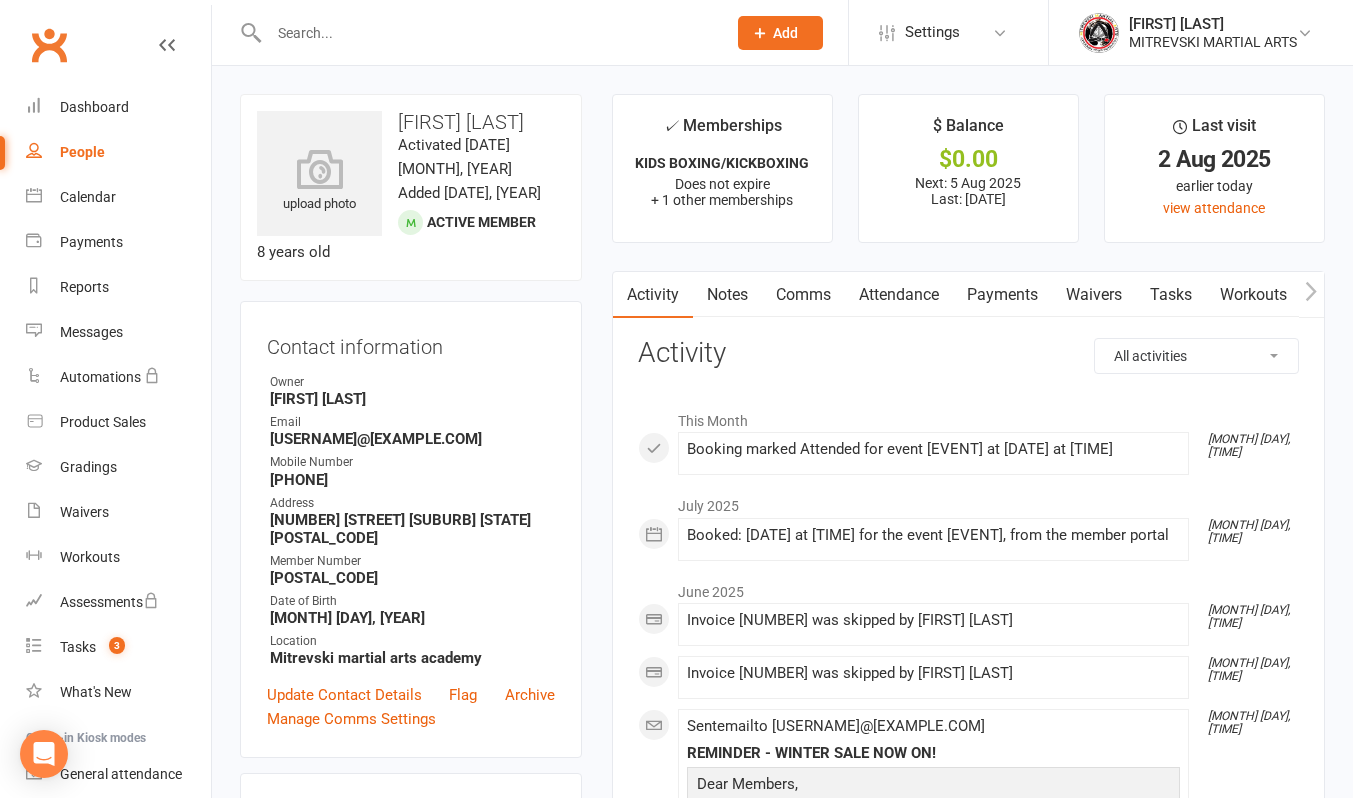 click on "Payments" at bounding box center [1002, 295] 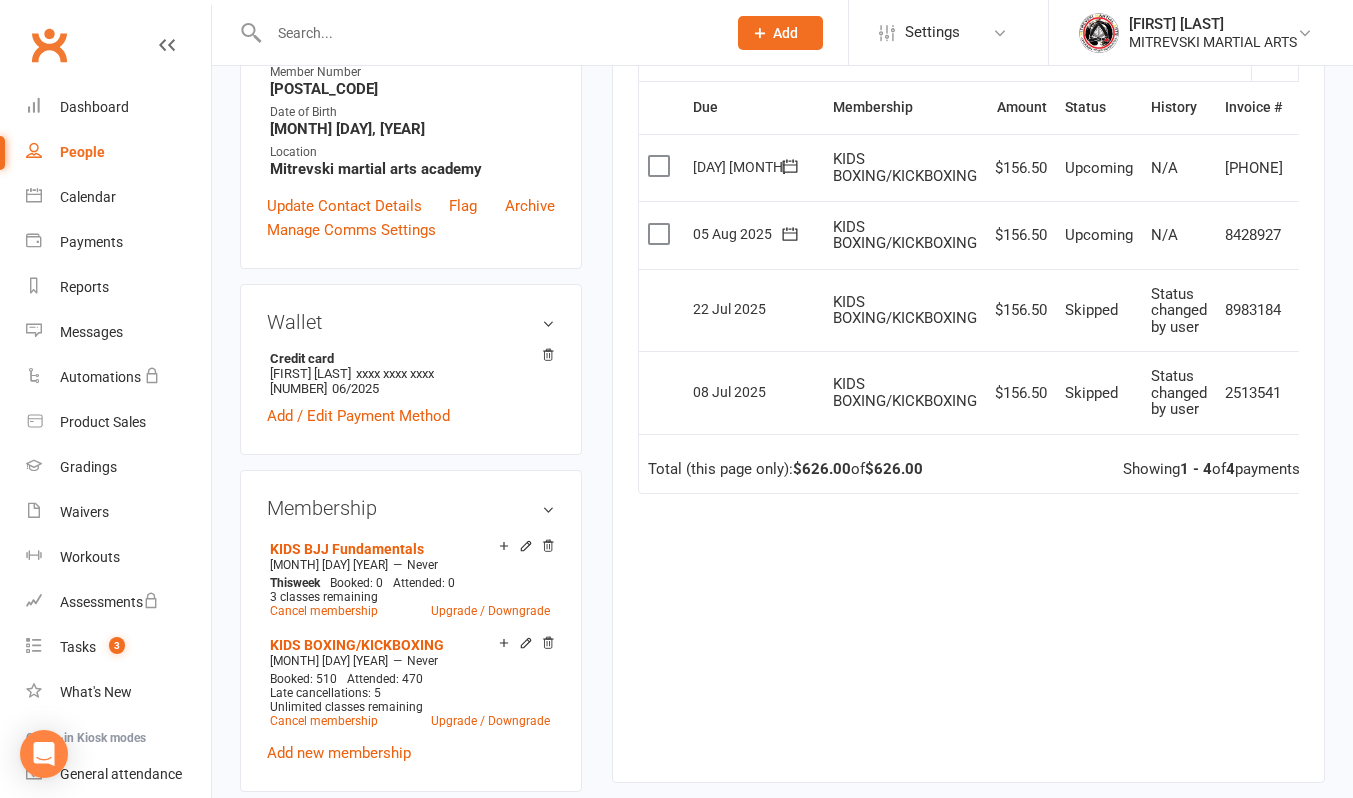 scroll, scrollTop: 400, scrollLeft: 0, axis: vertical 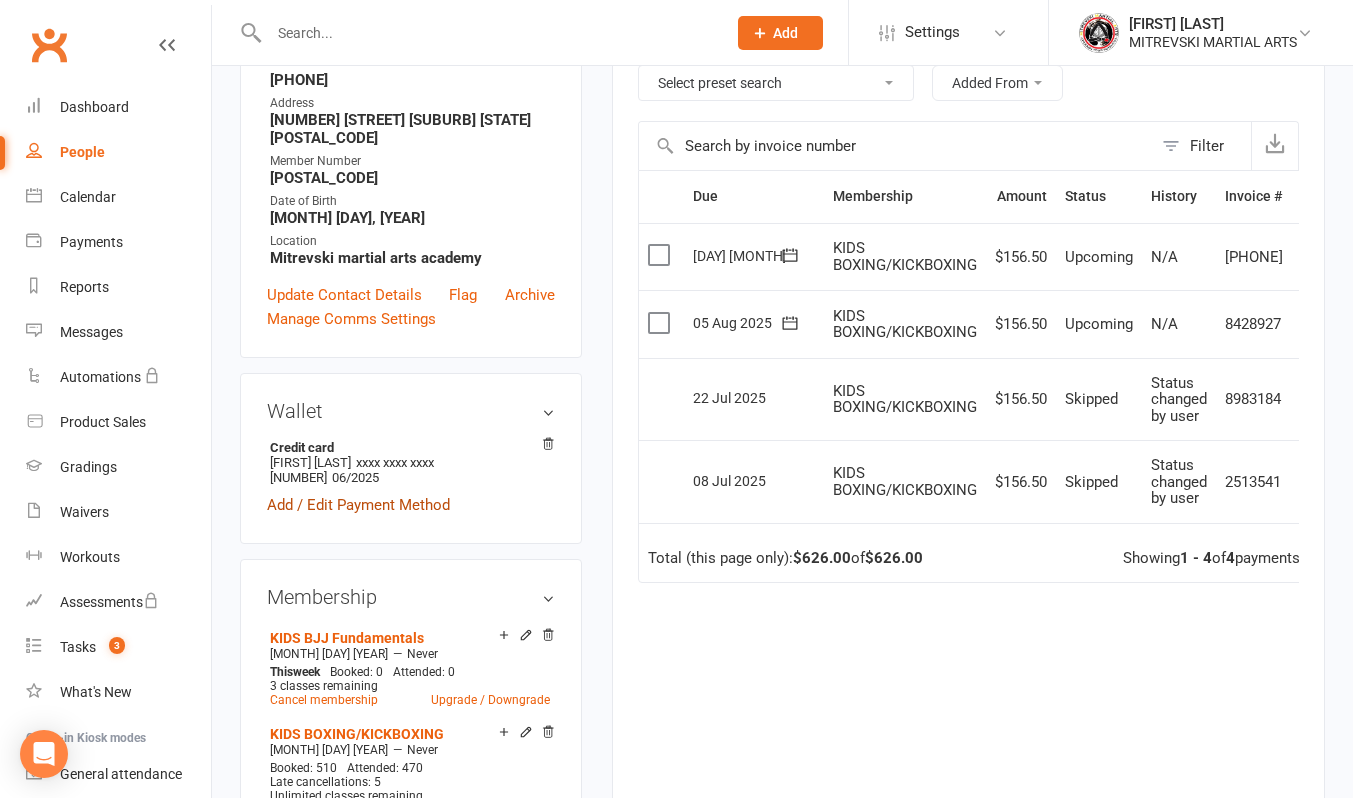 click on "Add / Edit Payment Method" at bounding box center (358, 505) 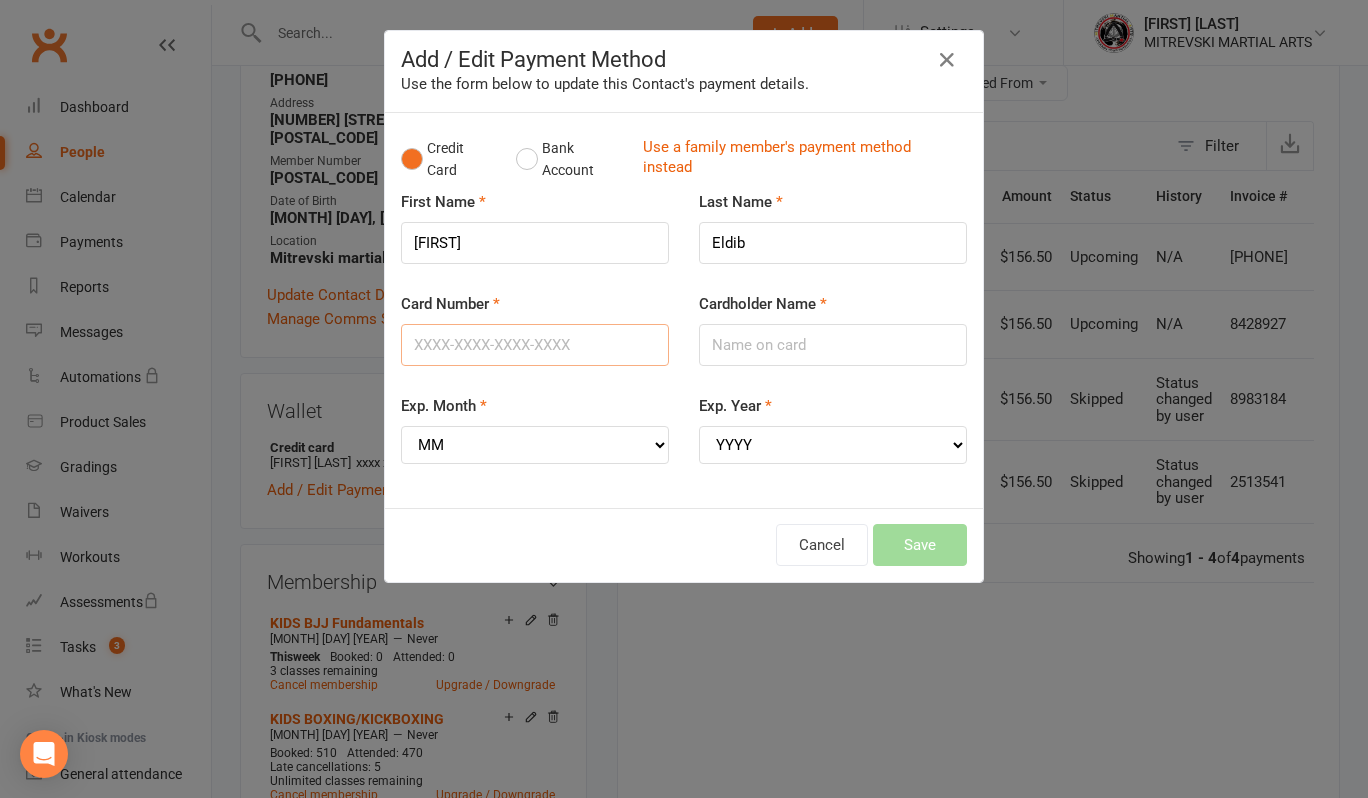 click on "Card Number" at bounding box center [535, 345] 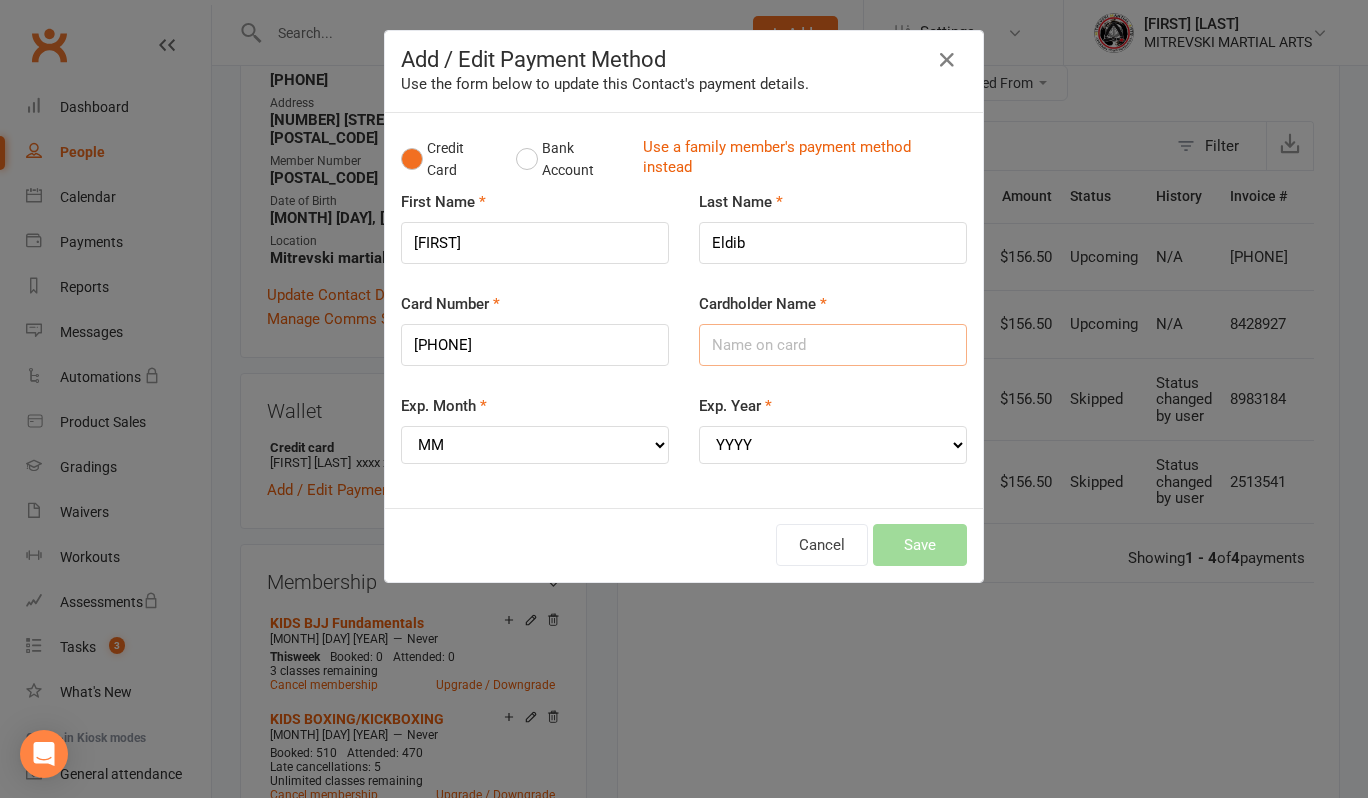 click on "Cardholder Name" at bounding box center [833, 345] 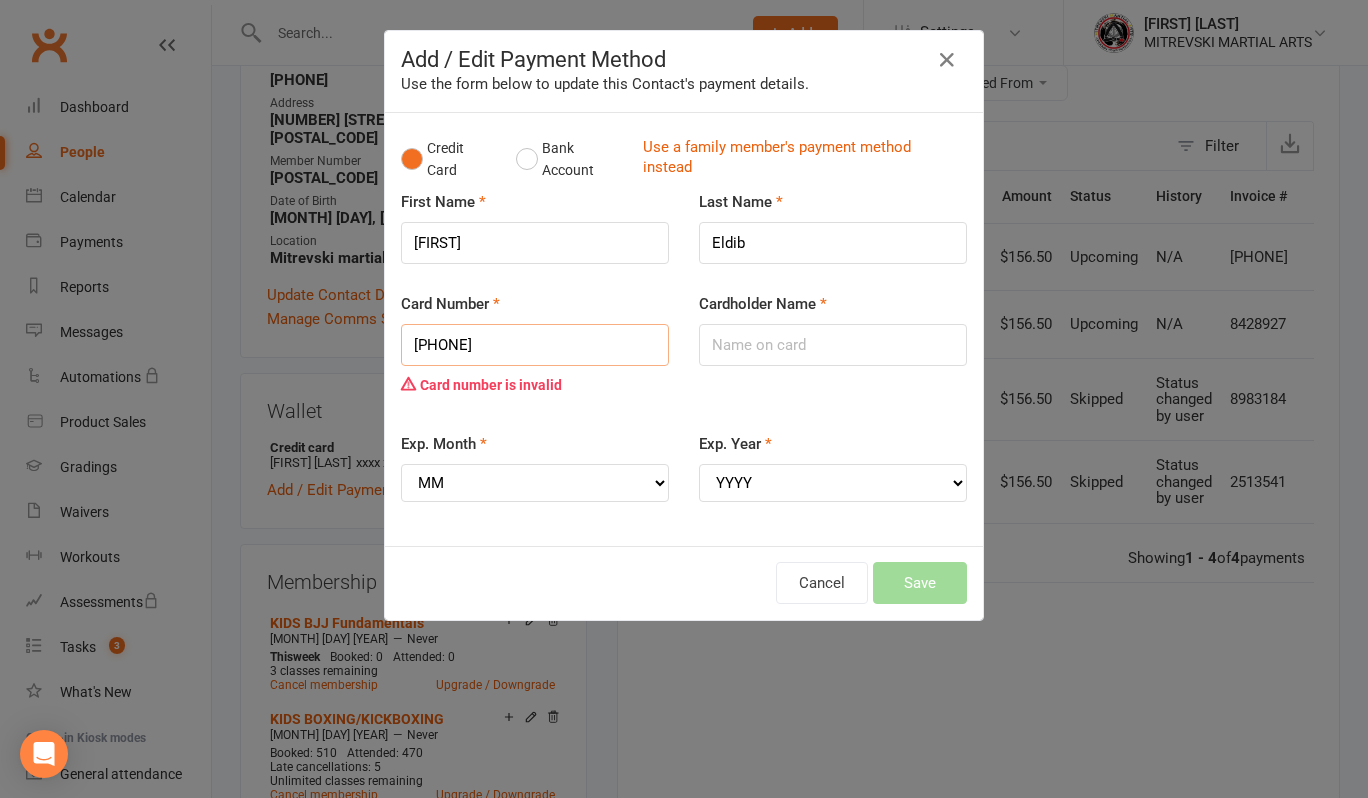 click on "[PHONE]" at bounding box center [535, 345] 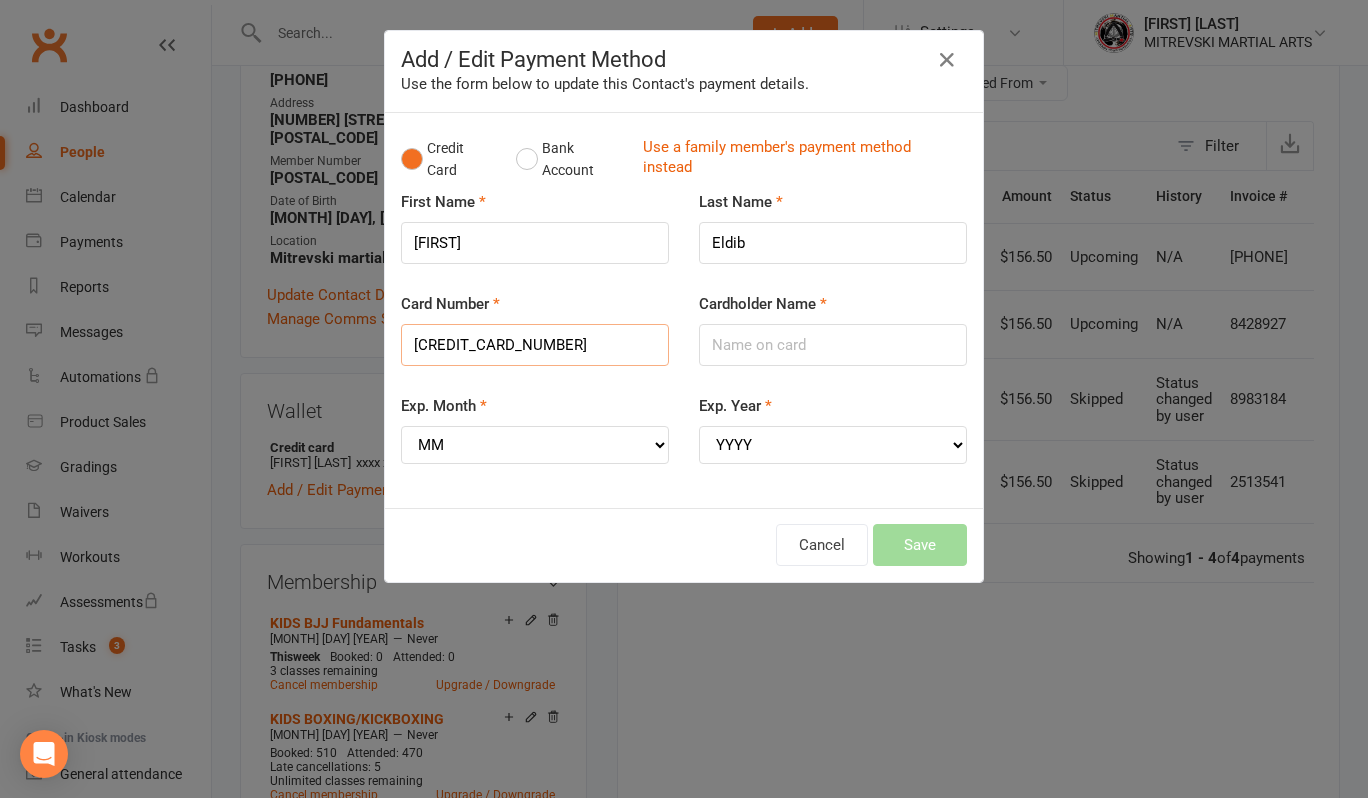 type on "[CREDIT_CARD_NUMBER]" 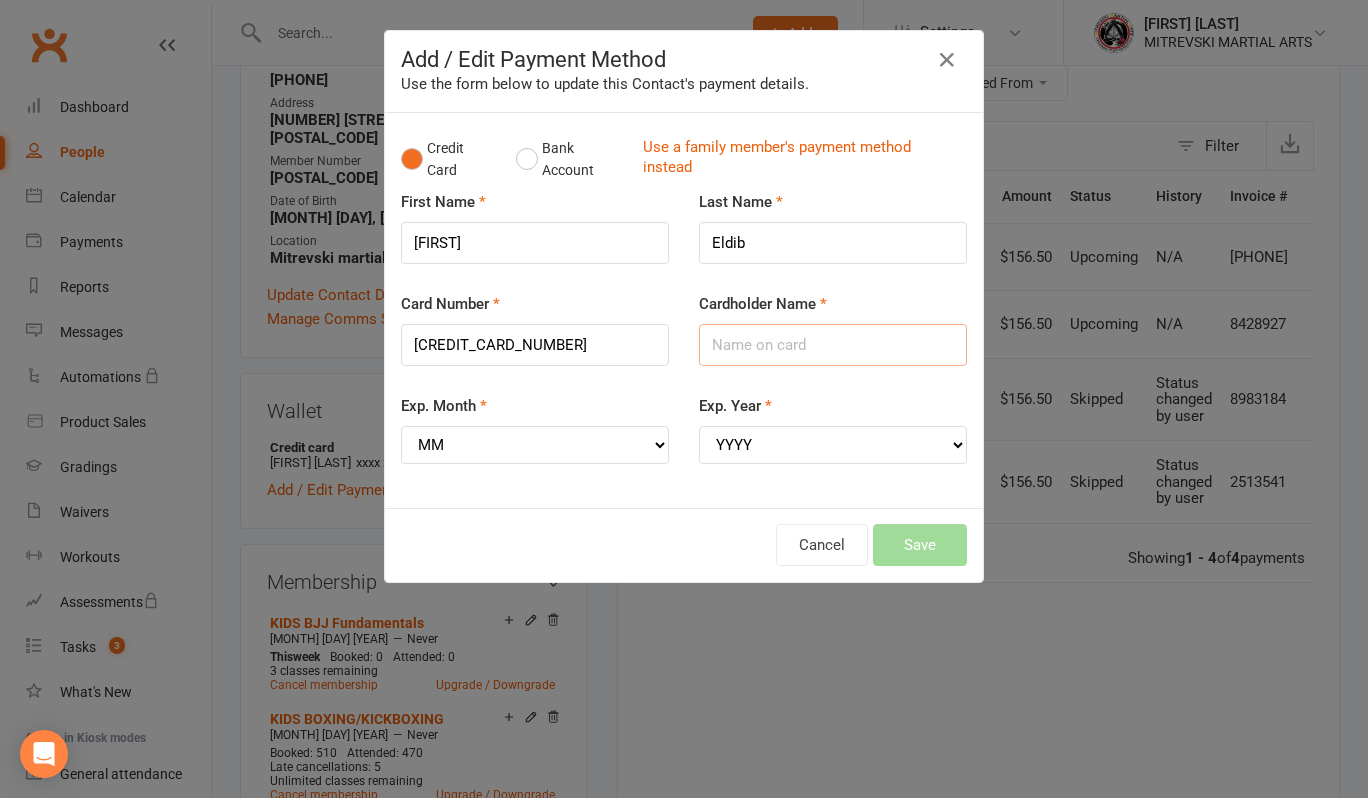 click on "Cardholder Name" at bounding box center [833, 345] 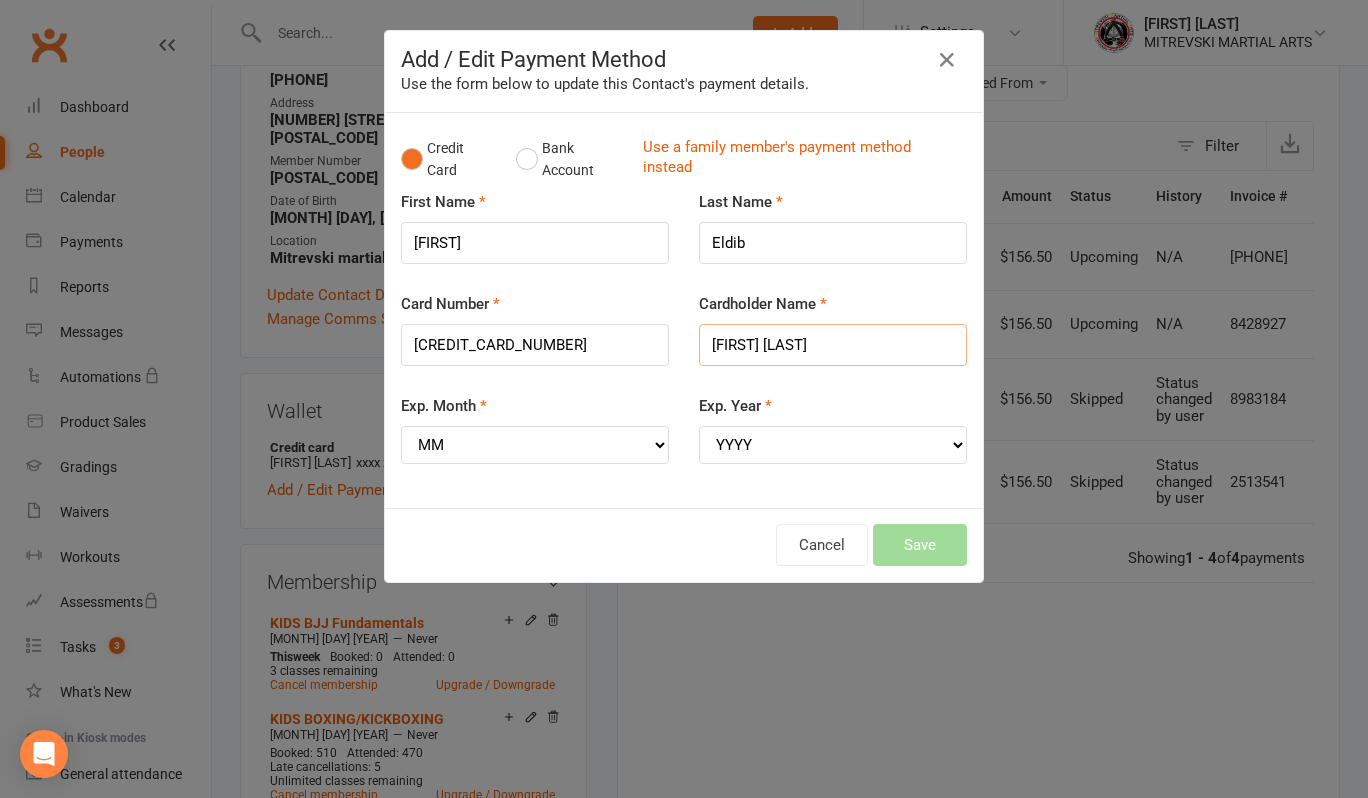type on "[FIRST] [LAST]" 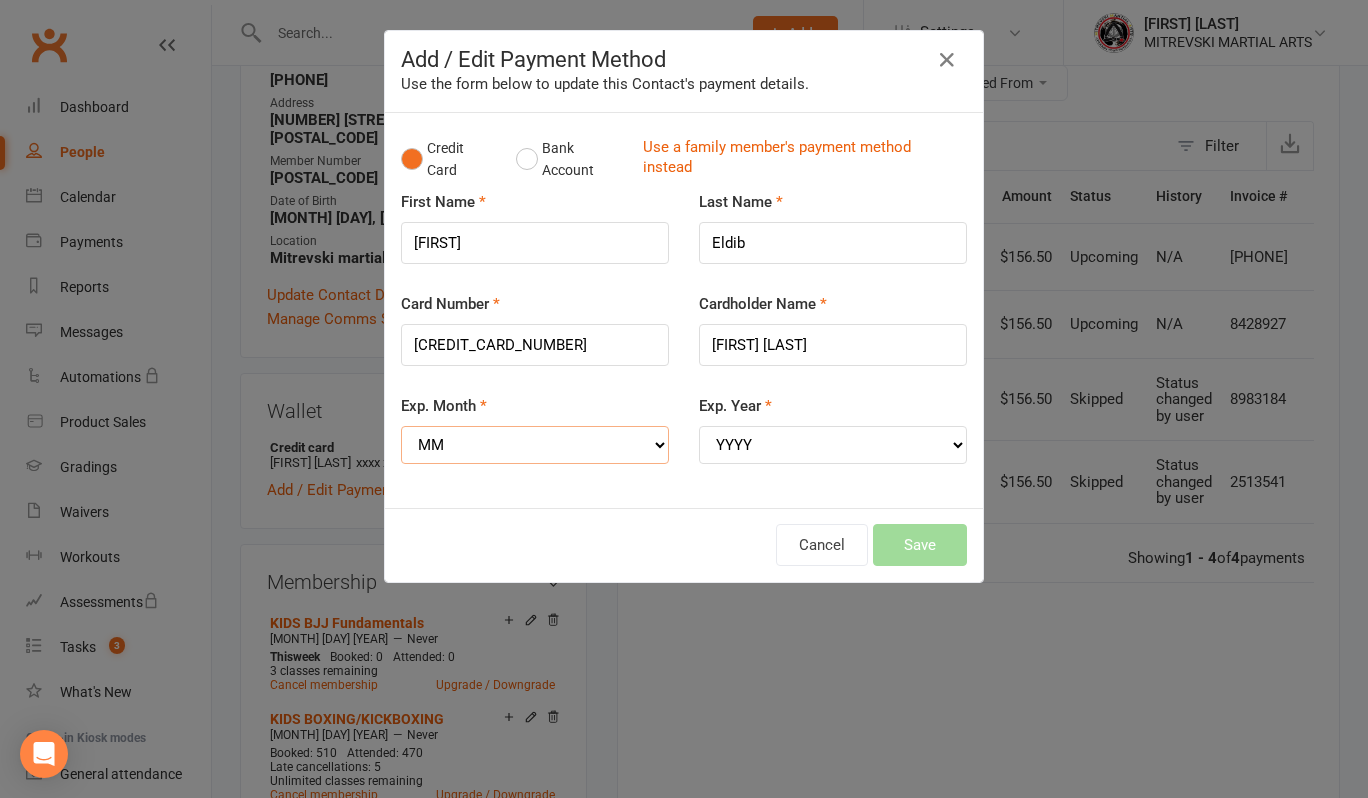 click on "MM 01 02 03 04 05 06 07 08 09 10 11 12" at bounding box center (535, 445) 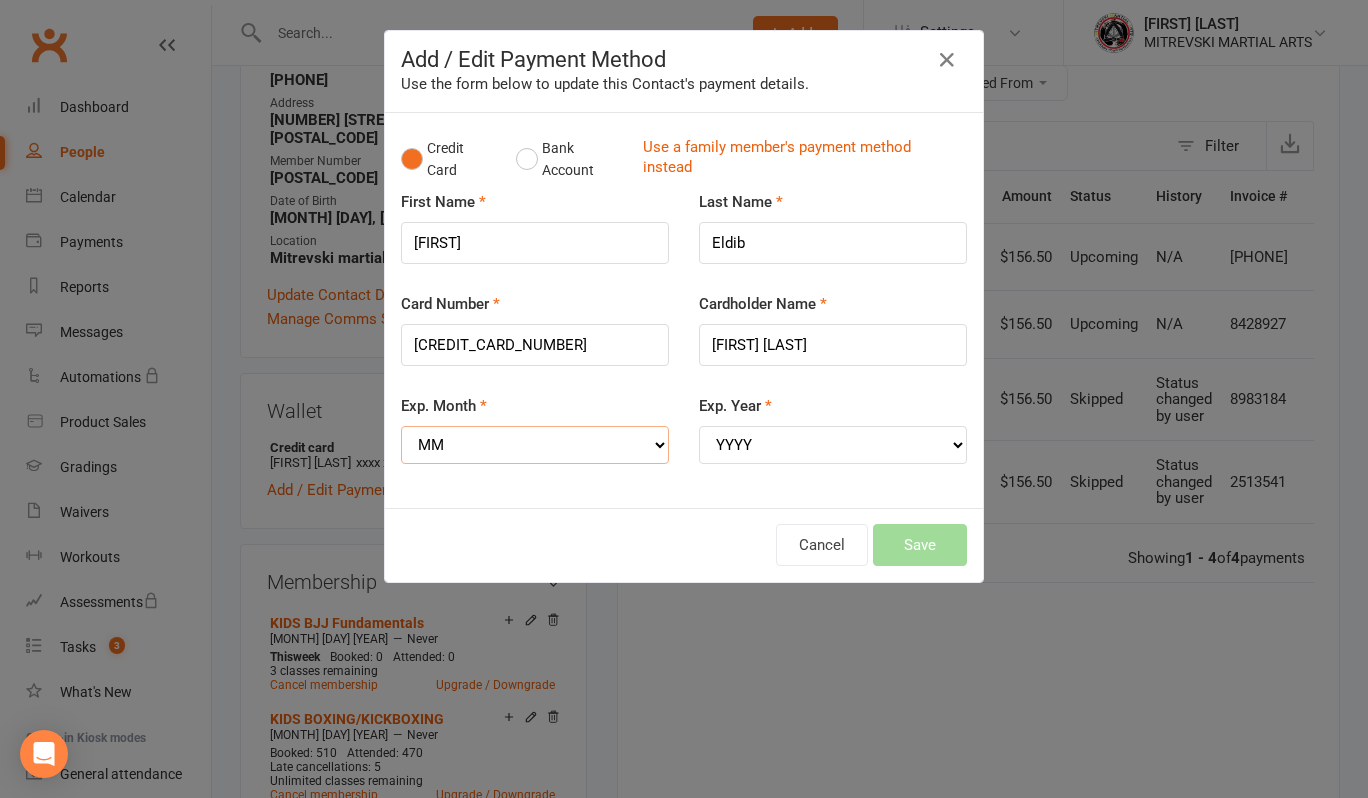 select on "09" 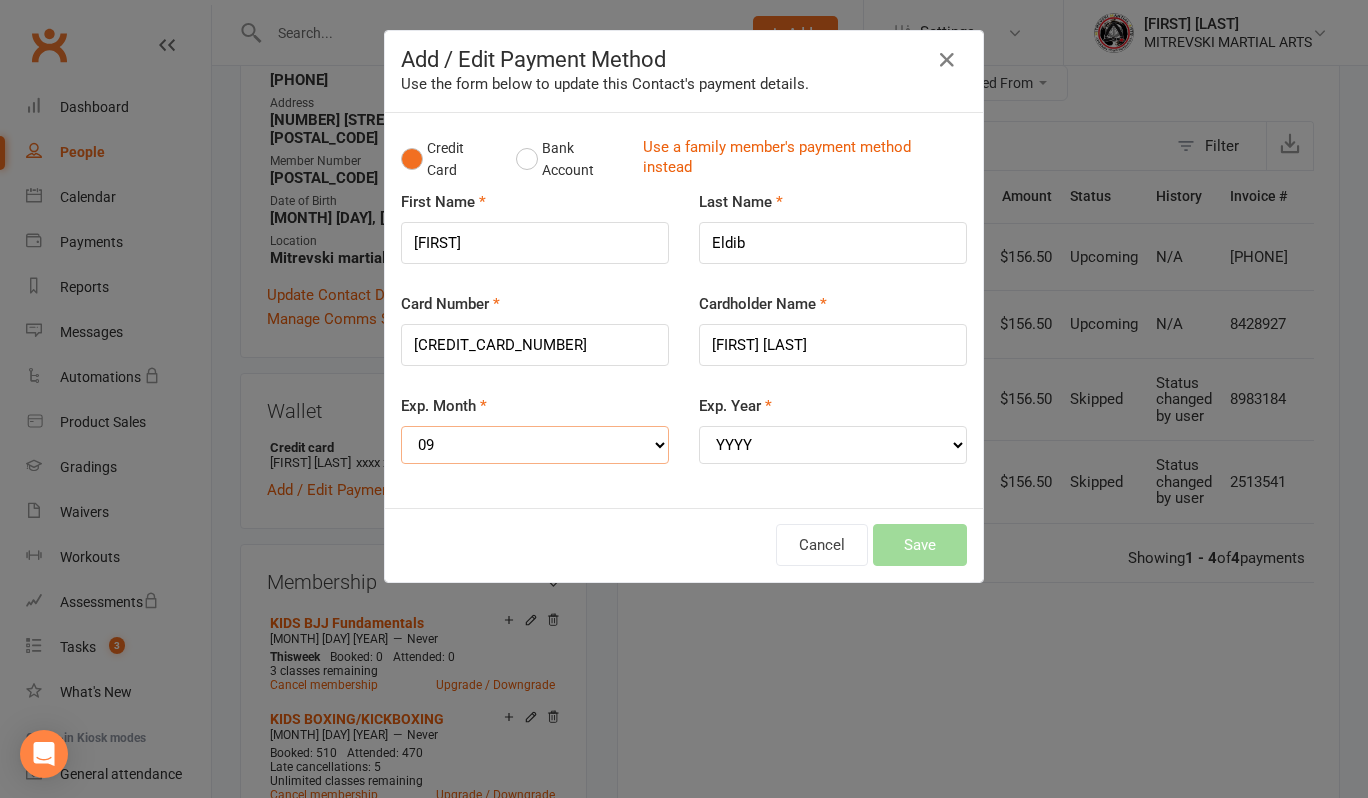 click on "MM 01 02 03 04 05 06 07 08 09 10 11 12" at bounding box center [535, 445] 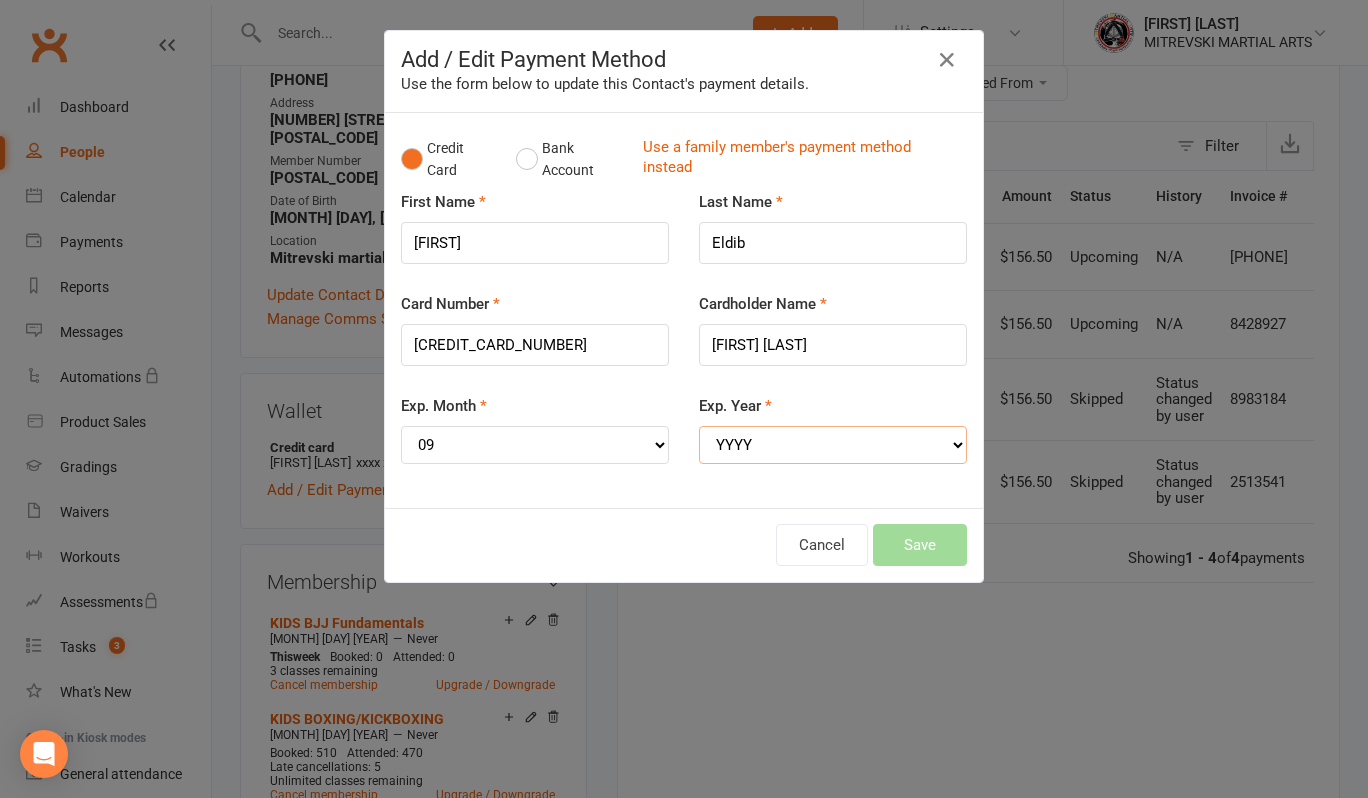 click on "YYYY 2025 2026 2027 2028 2029 2030 2031 2032 2033 2034" at bounding box center (833, 445) 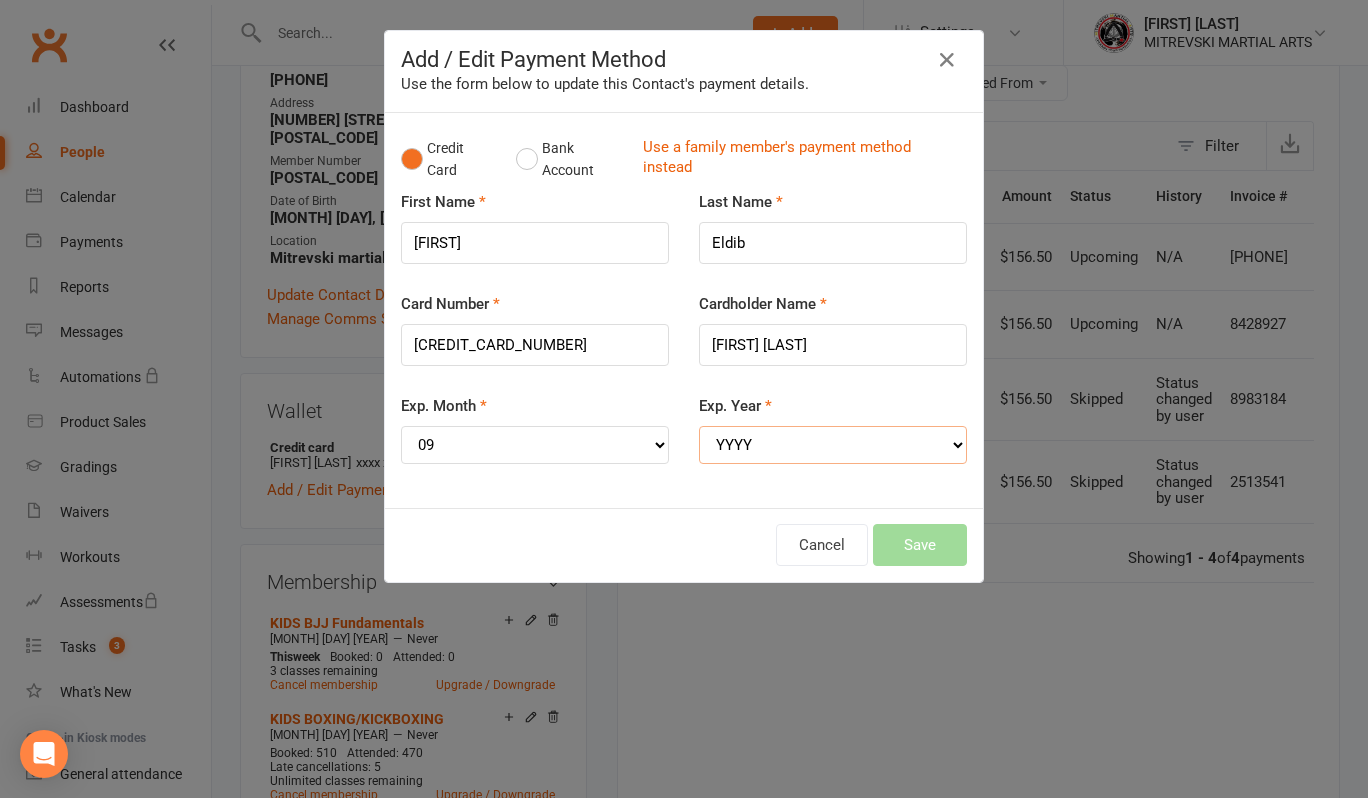select on "2026" 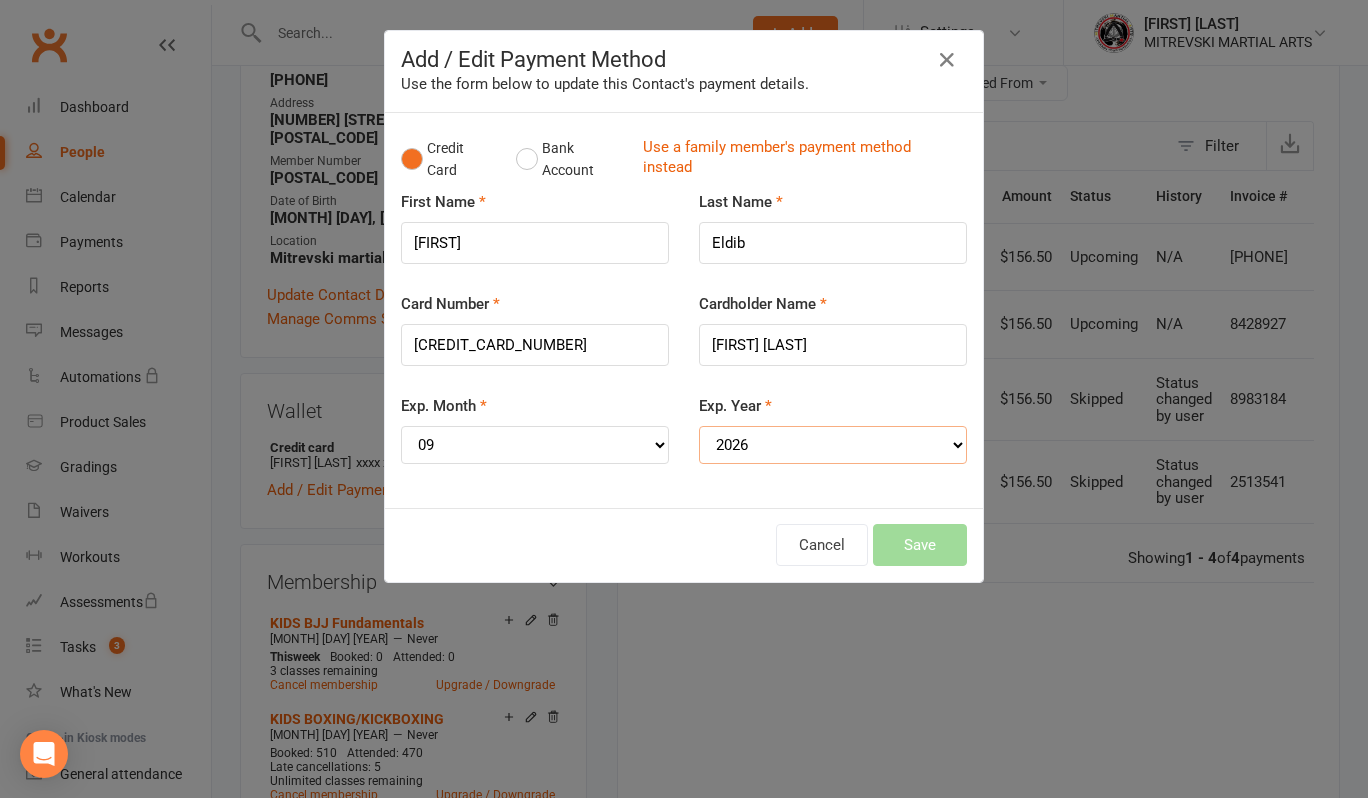 click on "YYYY 2025 2026 2027 2028 2029 2030 2031 2032 2033 2034" at bounding box center [833, 445] 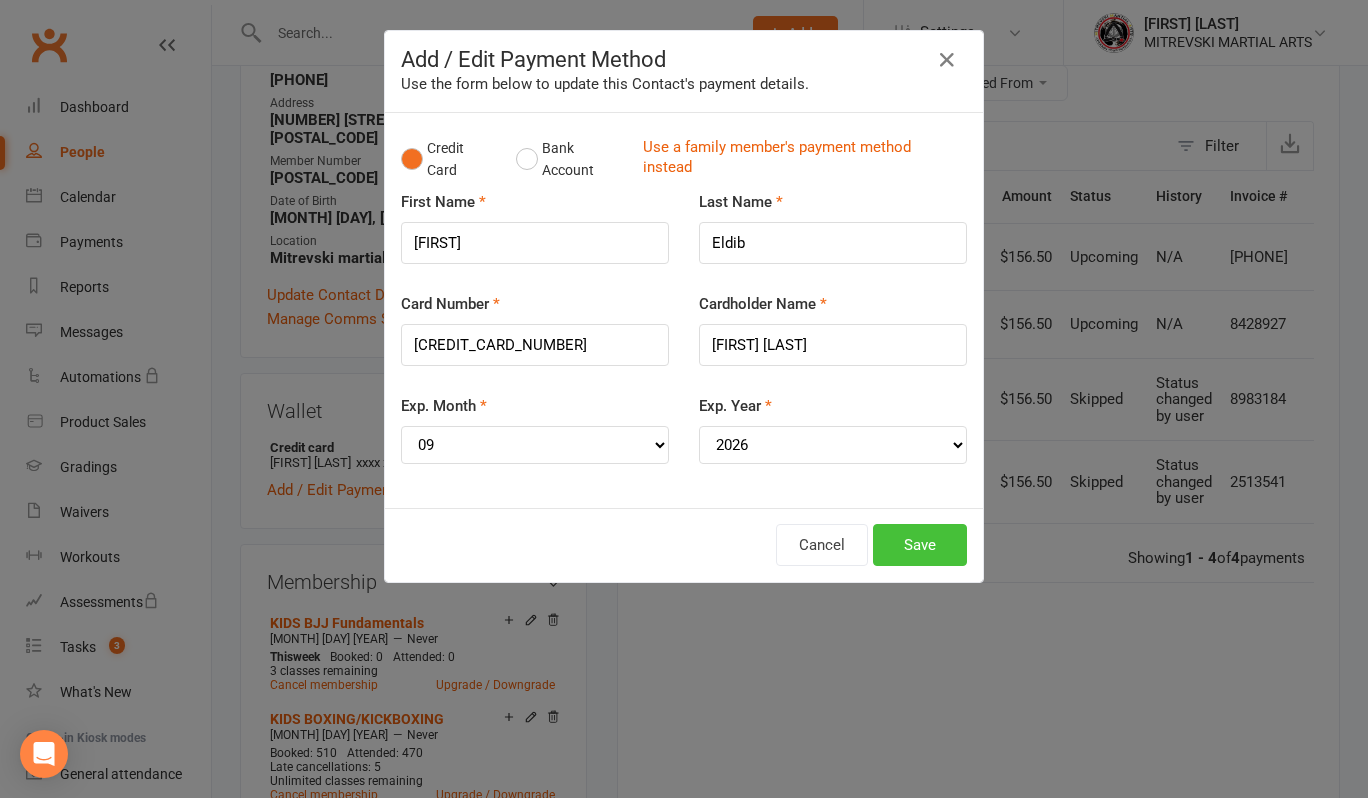 click on "Save" at bounding box center [920, 545] 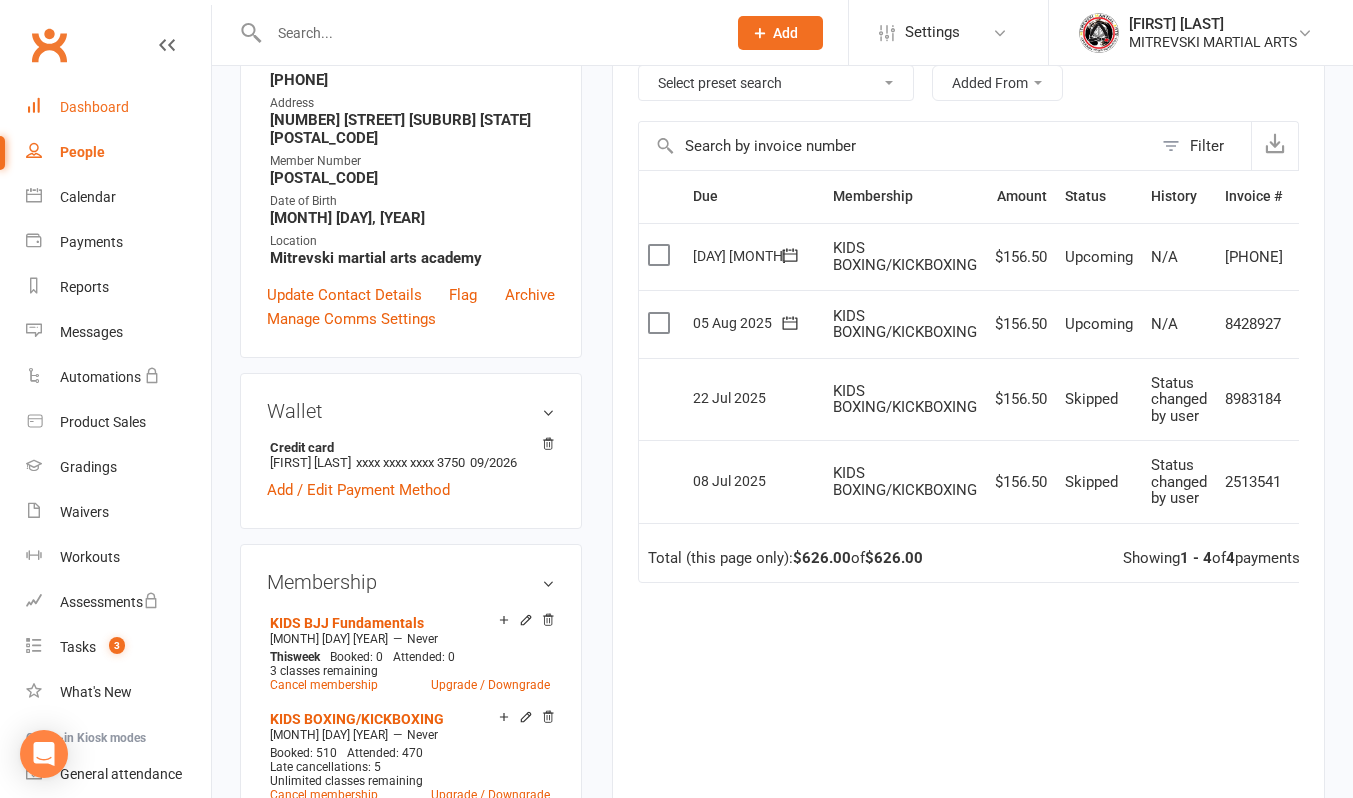 click on "Dashboard" at bounding box center [94, 107] 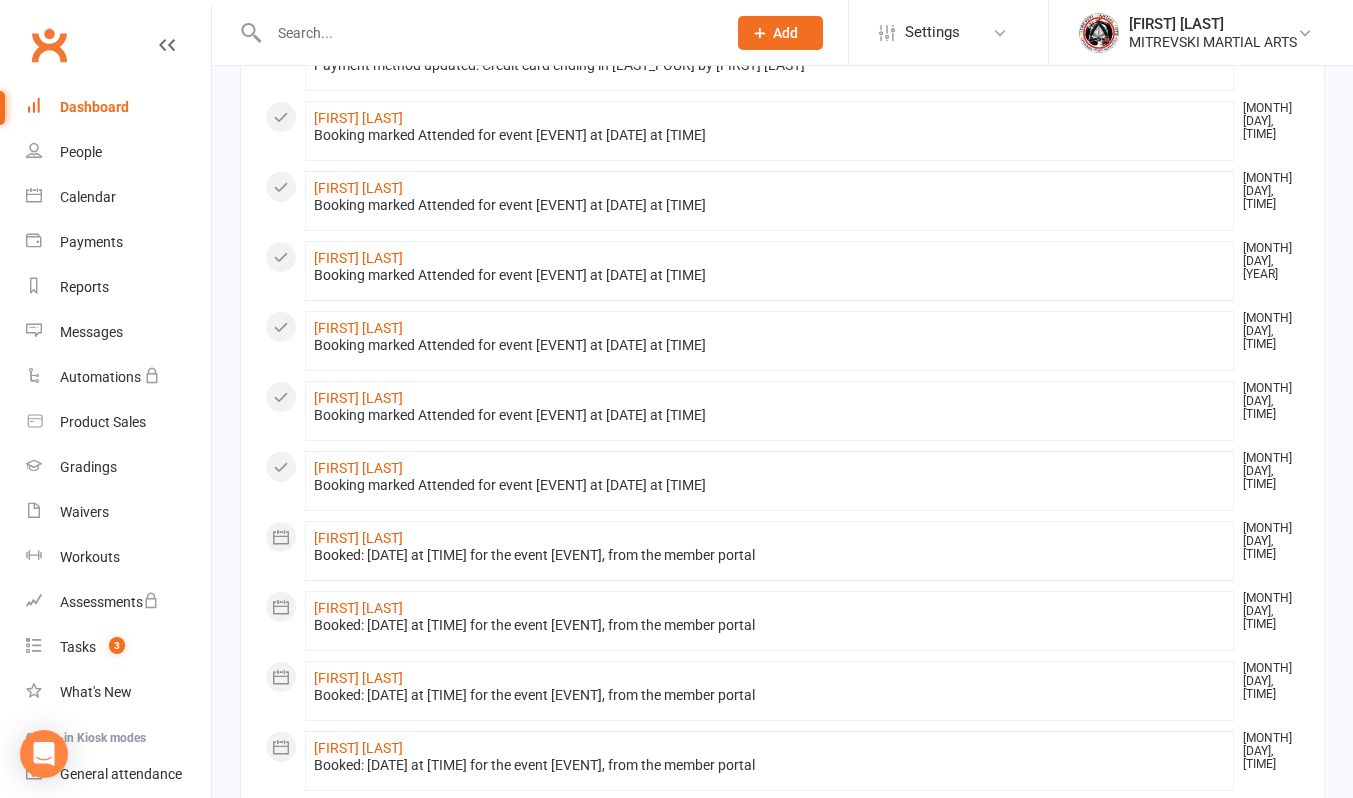 scroll, scrollTop: 300, scrollLeft: 0, axis: vertical 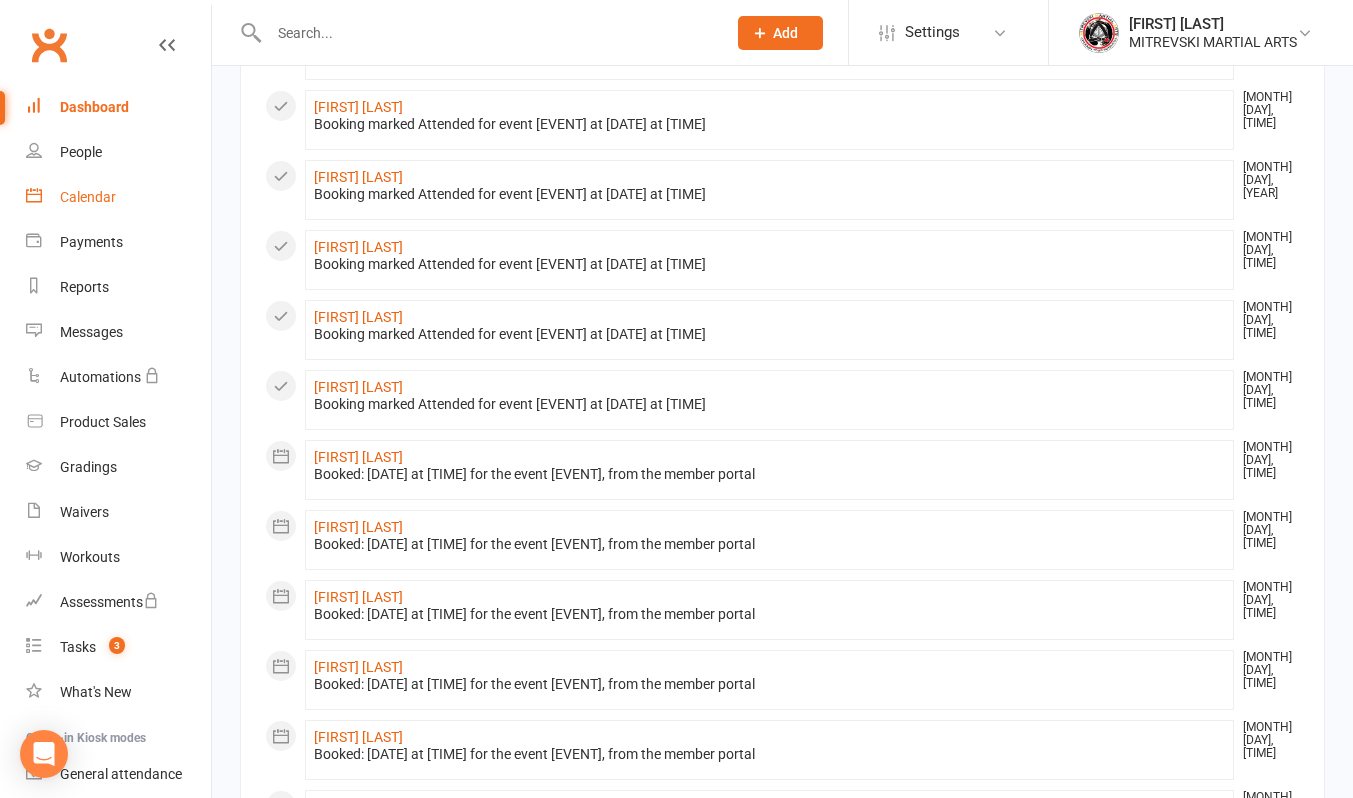 click on "Calendar" at bounding box center (88, 197) 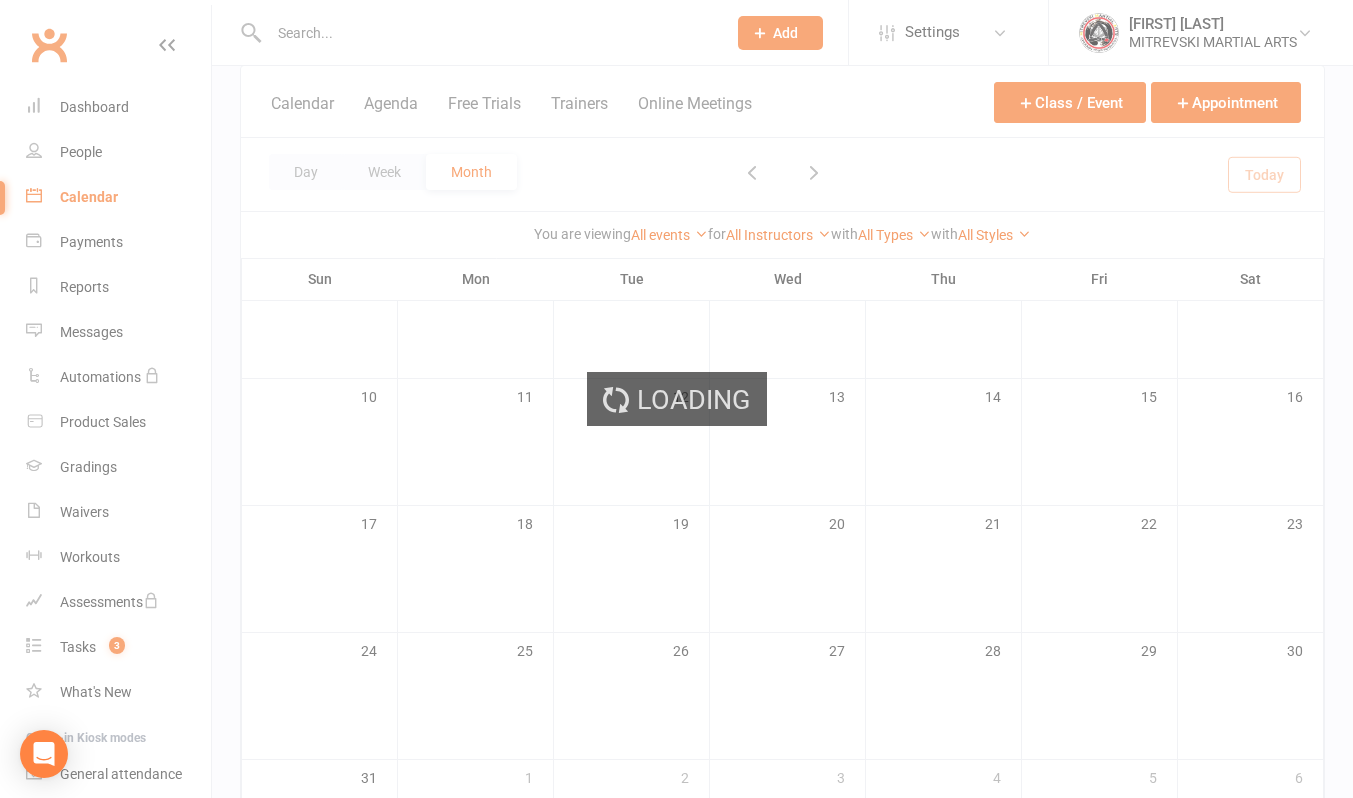 scroll, scrollTop: 0, scrollLeft: 0, axis: both 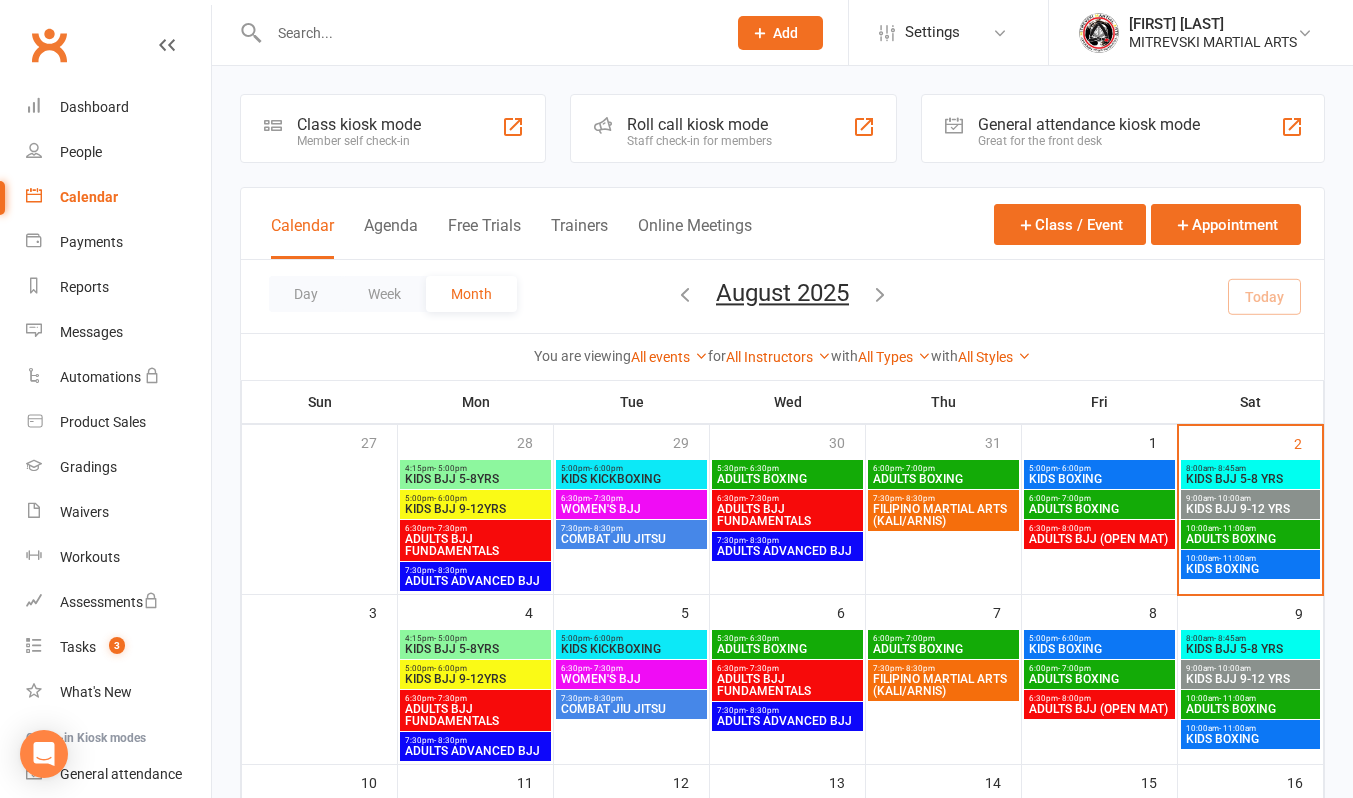 click on "KIDS BJJ 5-8 YRS" at bounding box center [1251, 479] 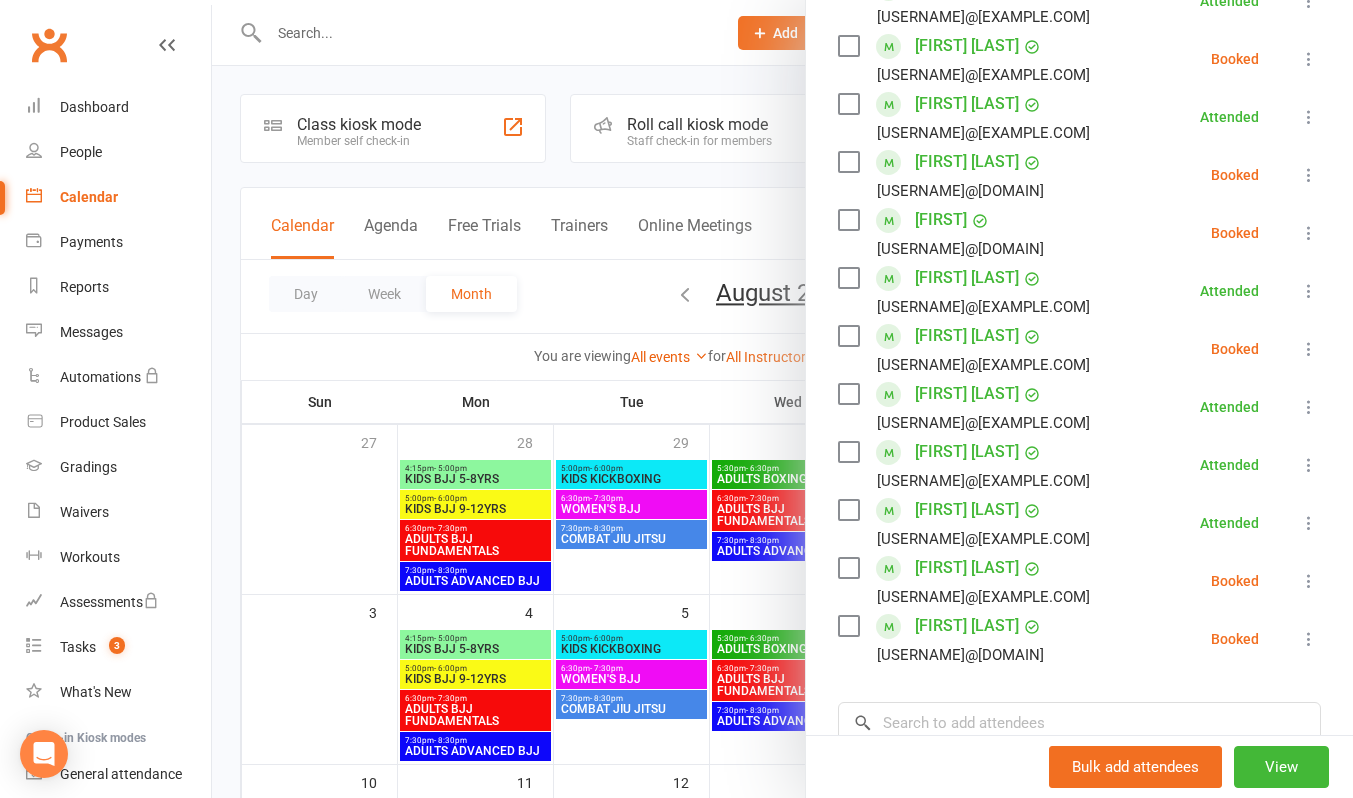 scroll, scrollTop: 500, scrollLeft: 0, axis: vertical 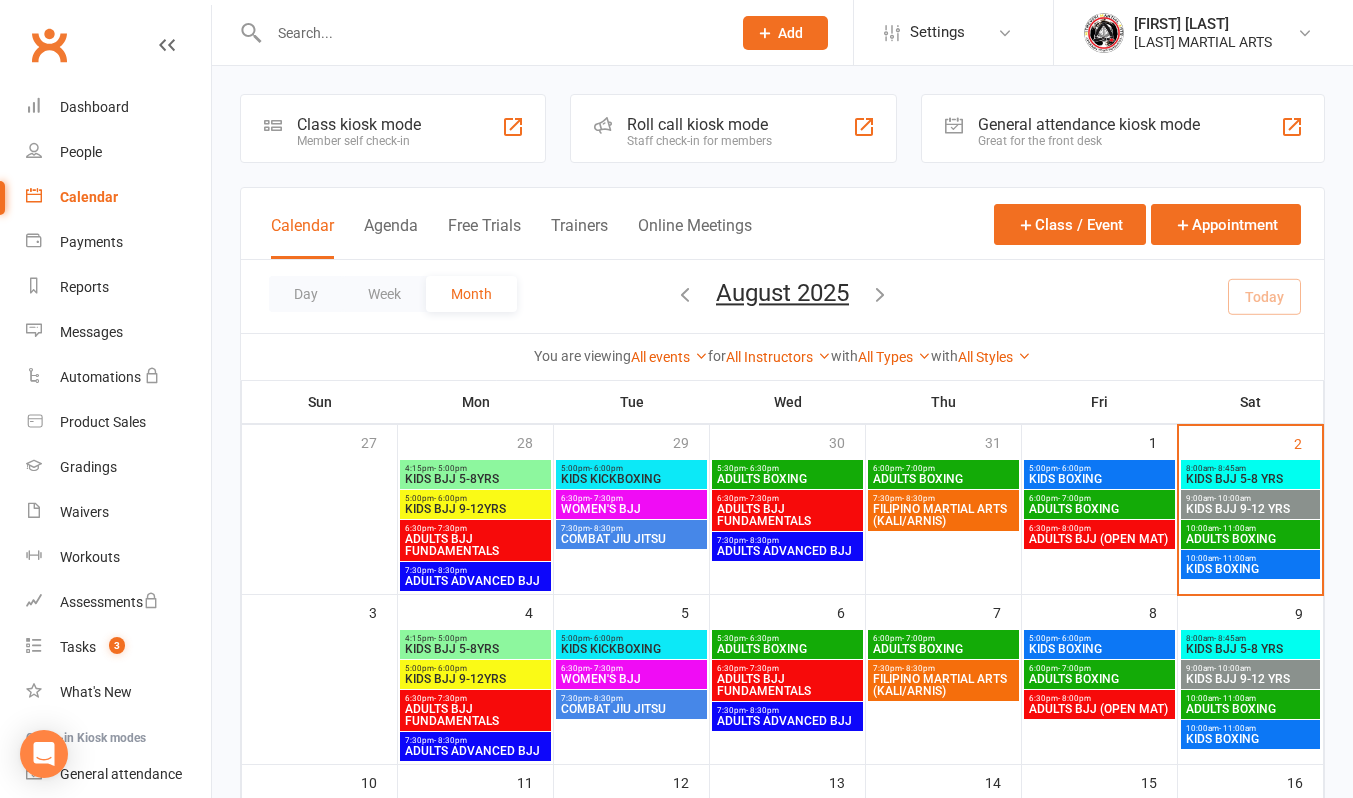 click on "KIDS BJJ 5-8 YRS" at bounding box center (1251, 479) 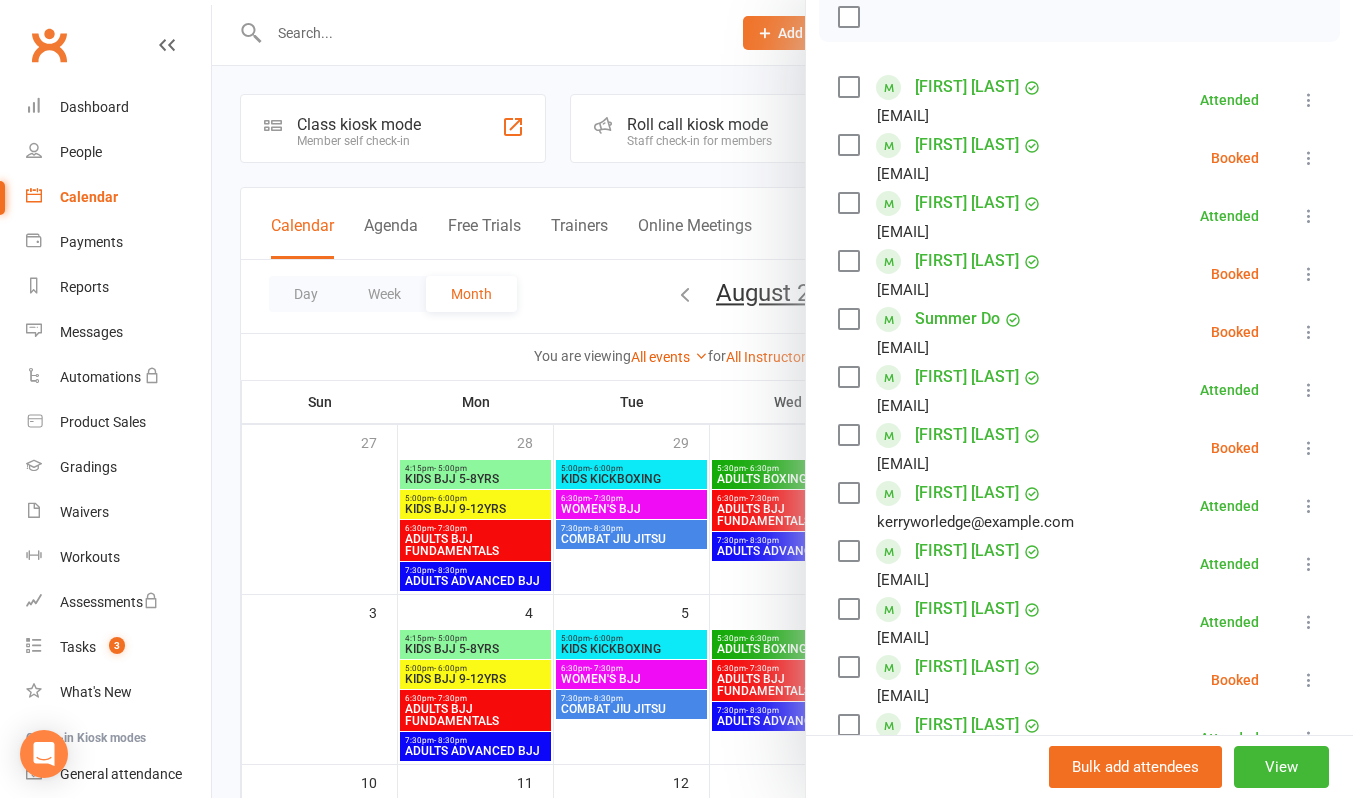 scroll, scrollTop: 300, scrollLeft: 0, axis: vertical 